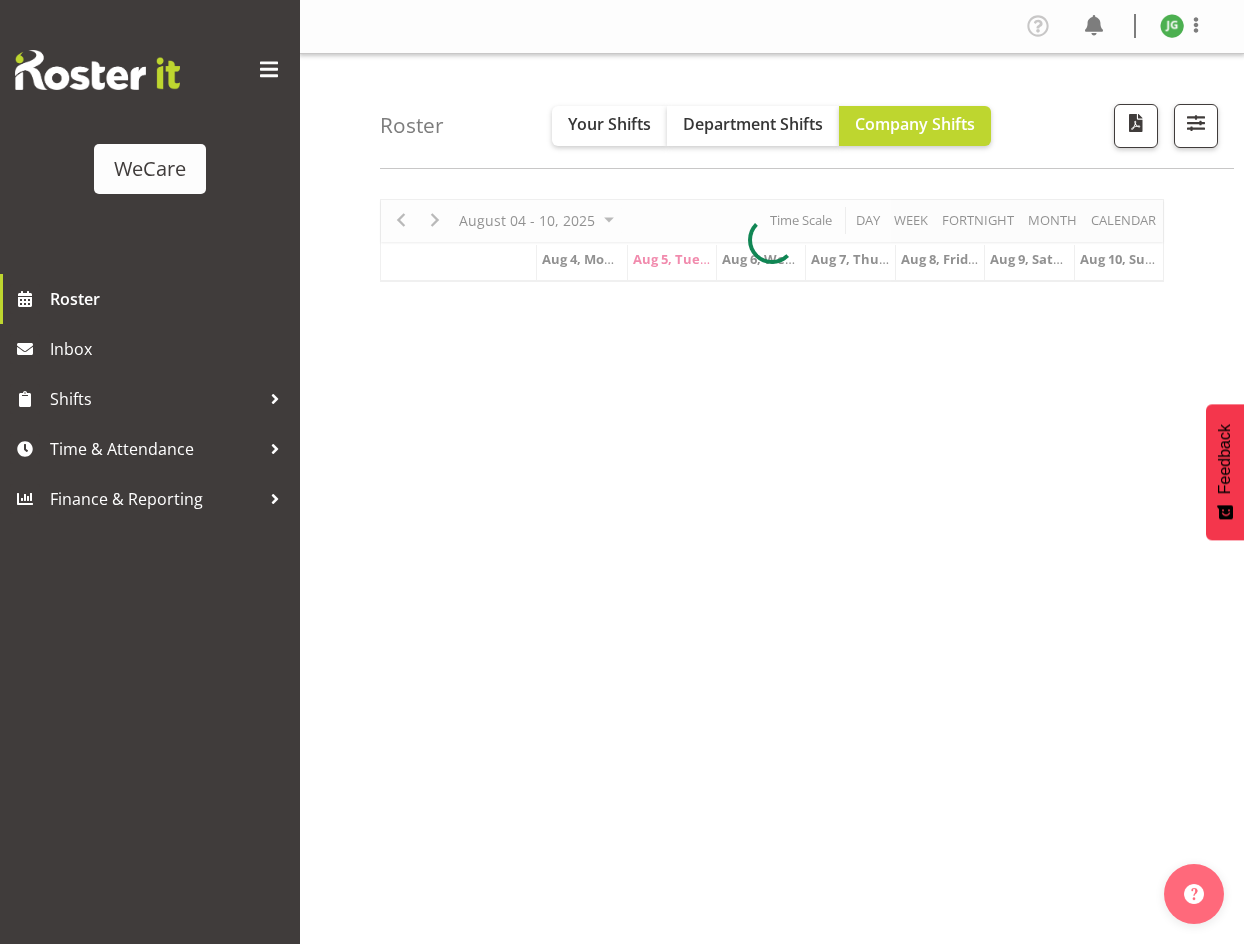 scroll, scrollTop: 0, scrollLeft: 0, axis: both 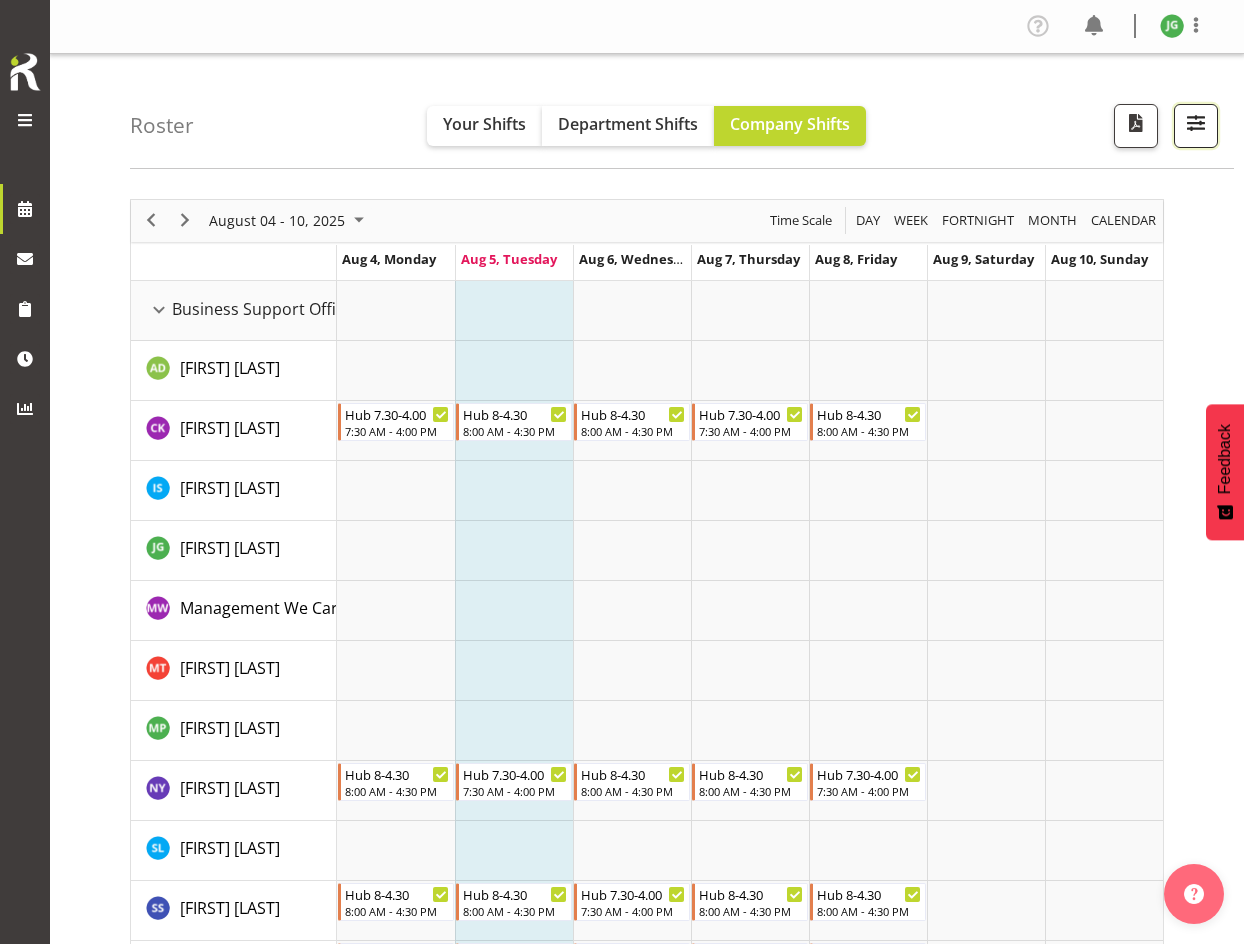 click at bounding box center [1196, 123] 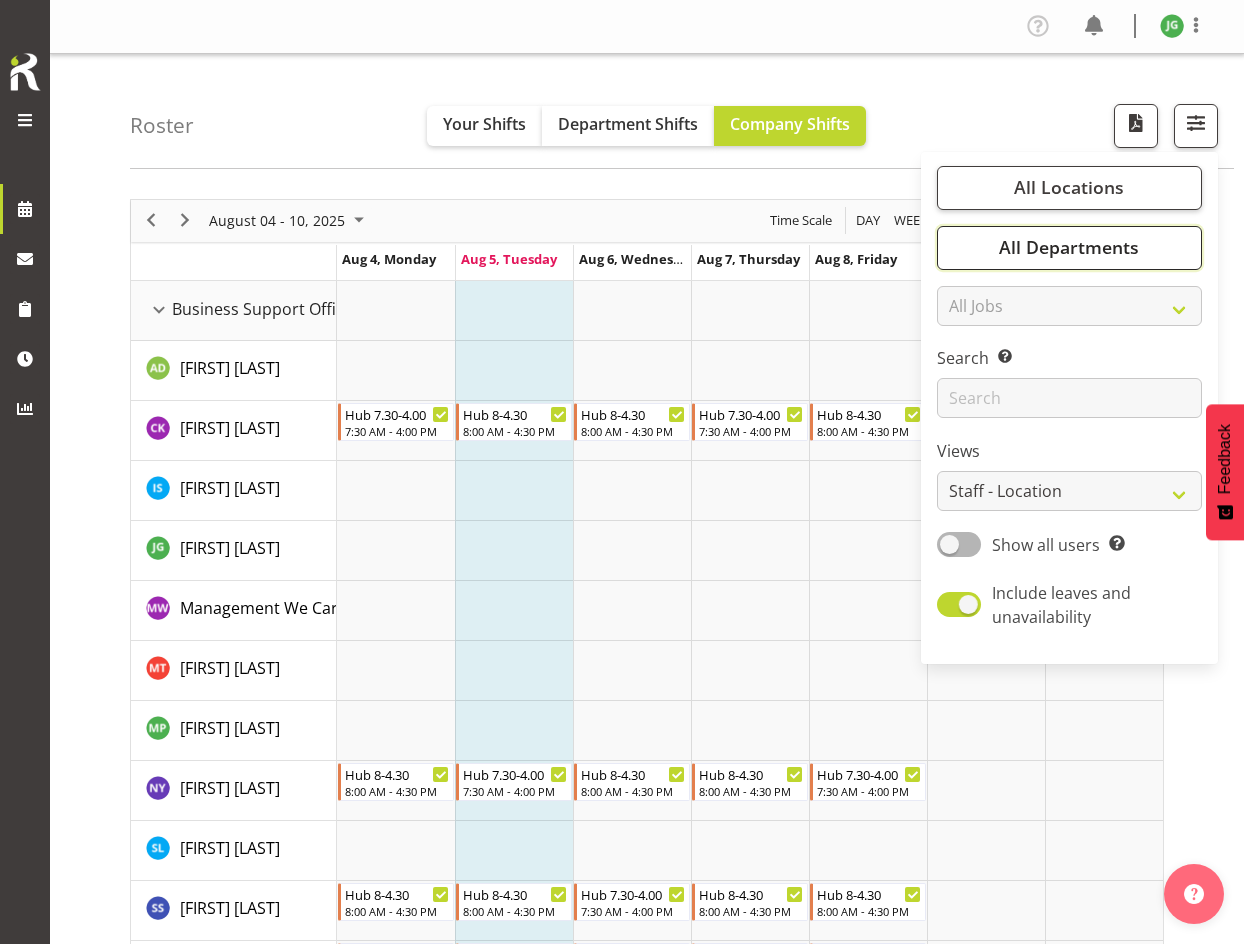 click on "All Departments" at bounding box center (1069, 247) 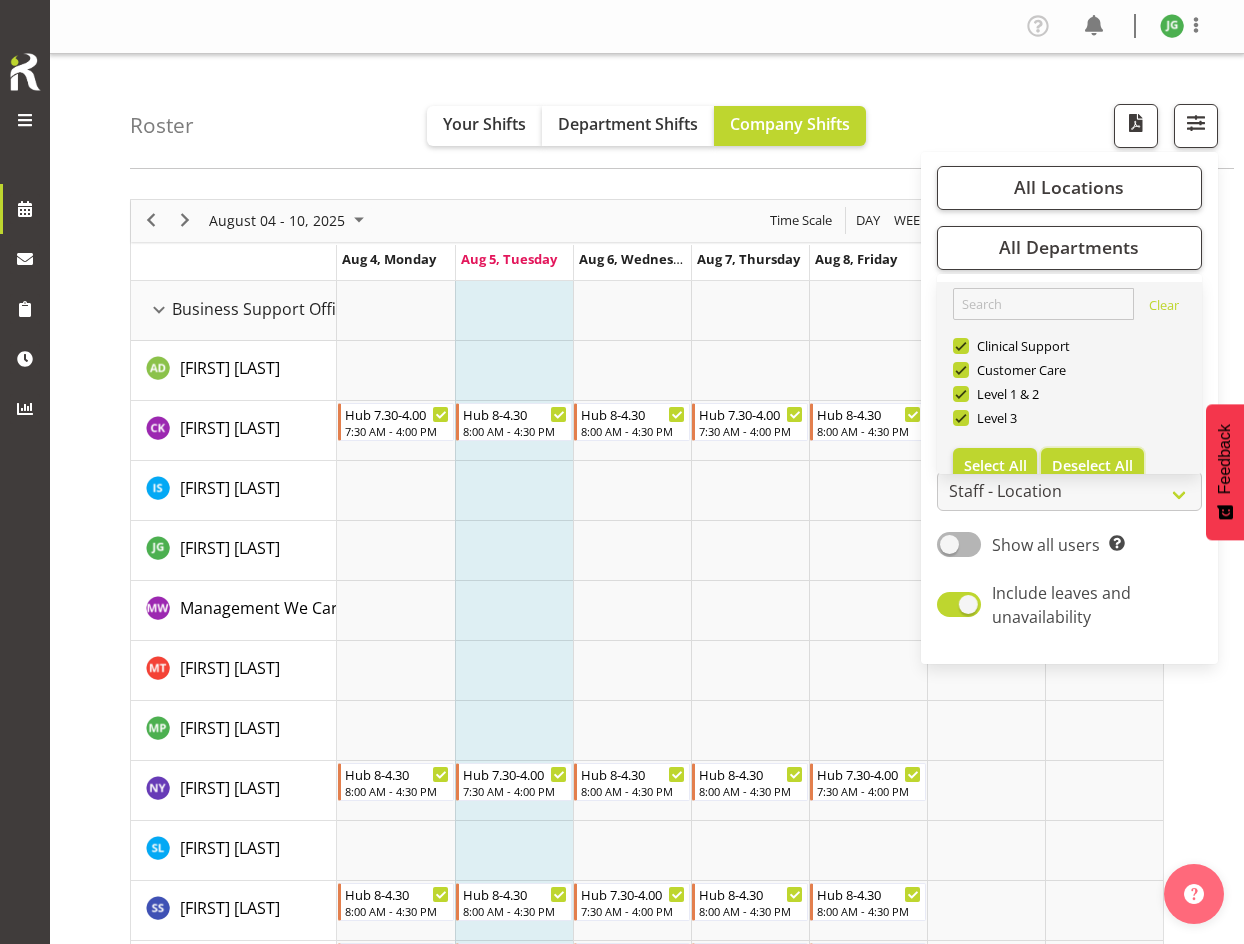 click on "Deselect All" at bounding box center (1092, 465) 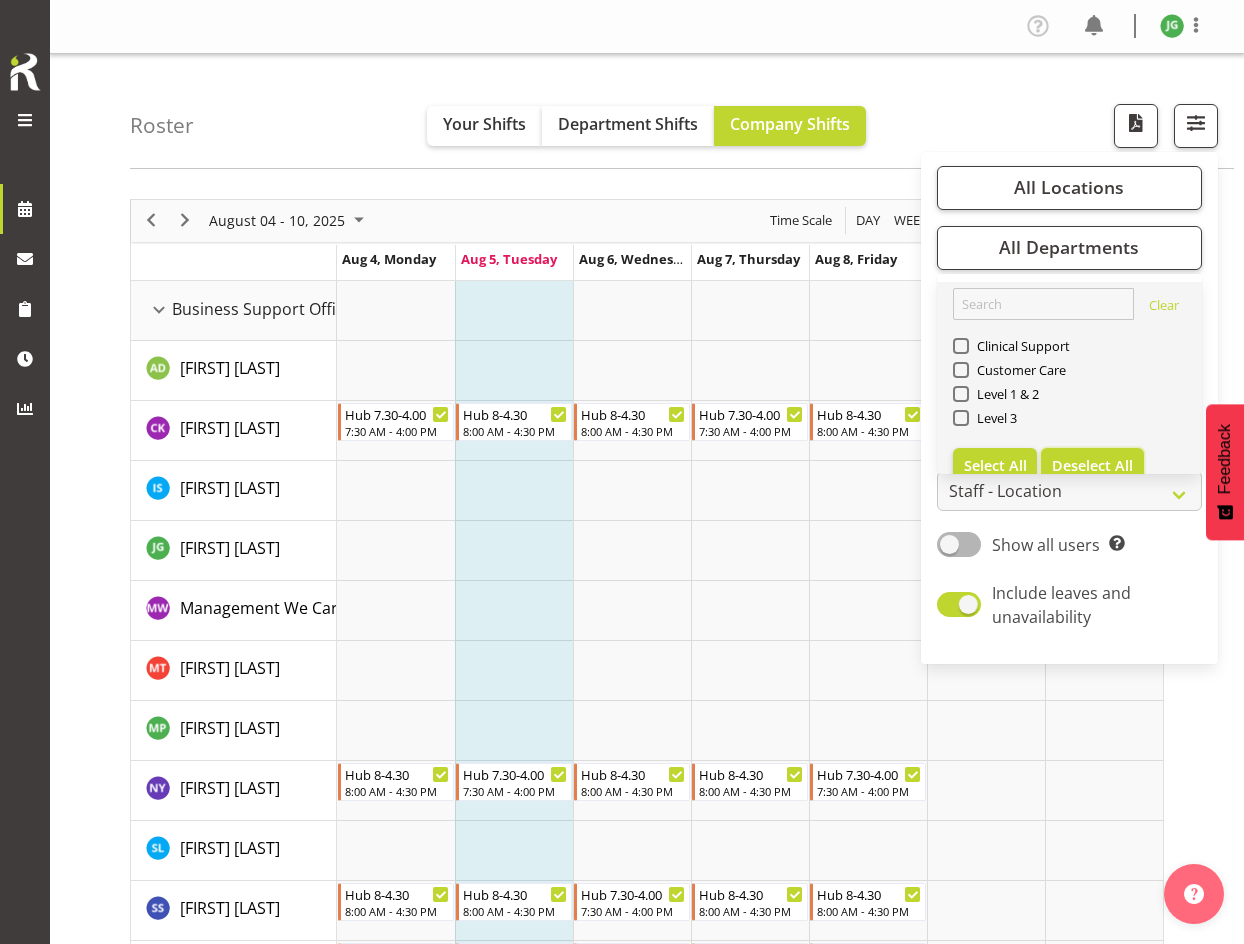 checkbox on "false" 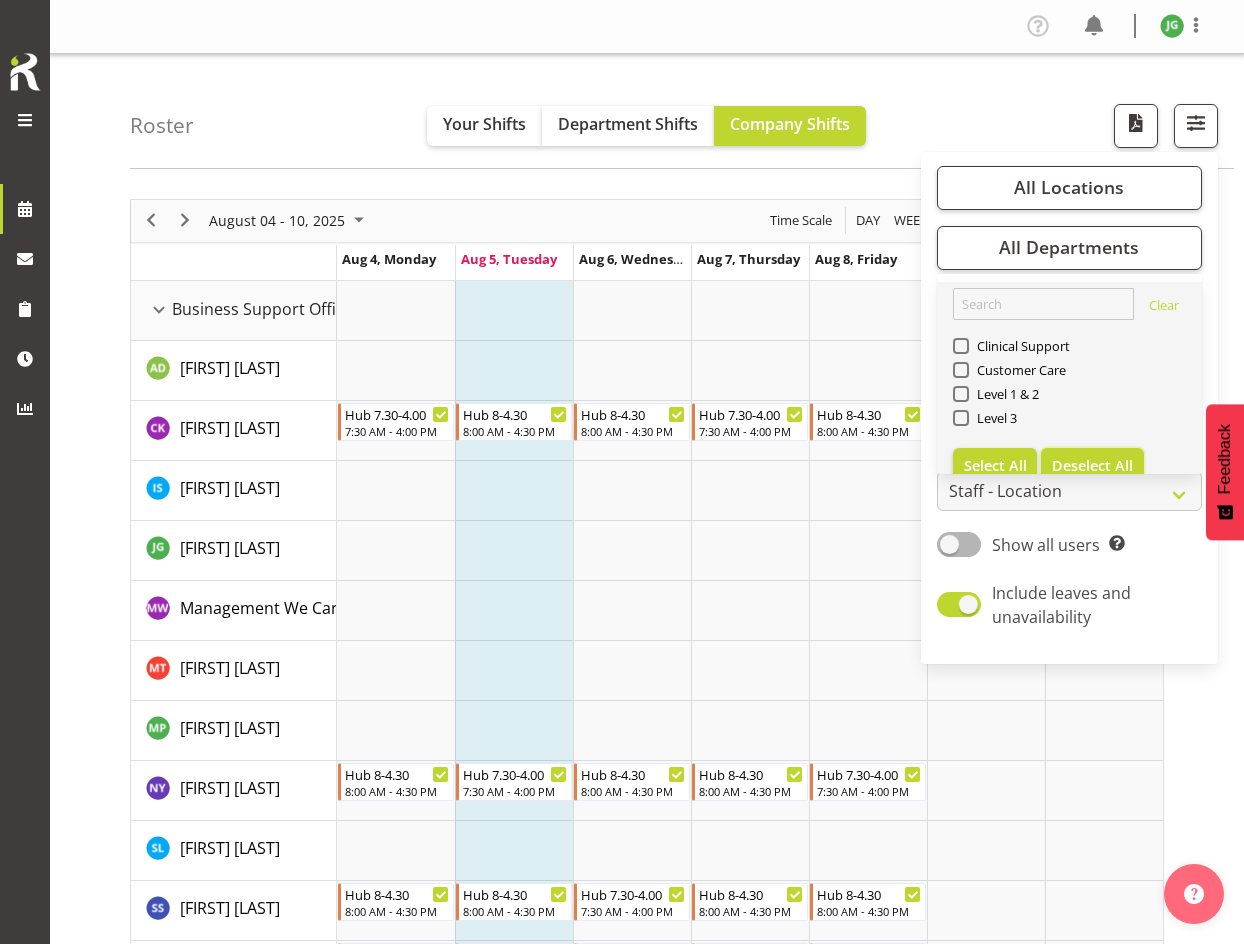 checkbox on "false" 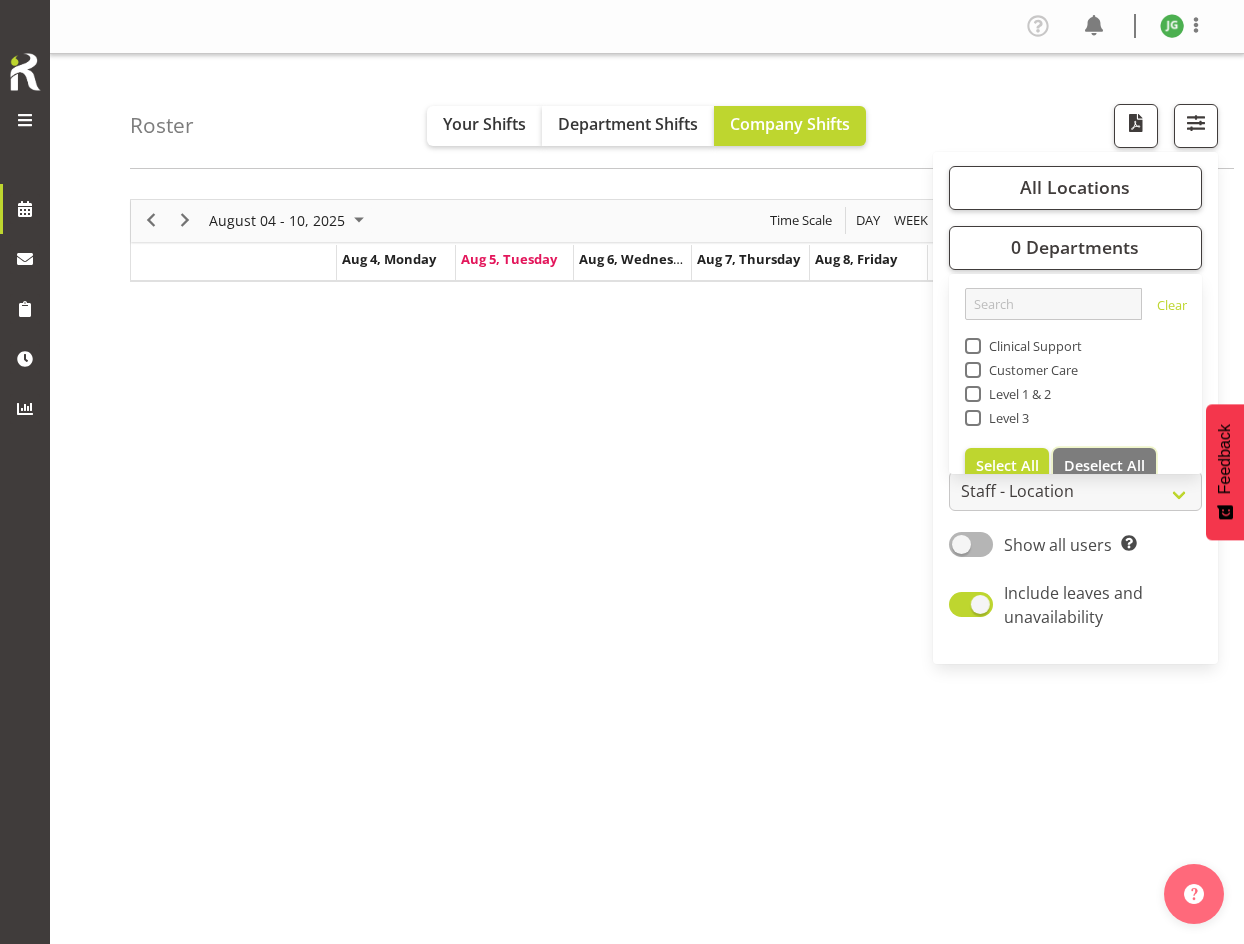 type 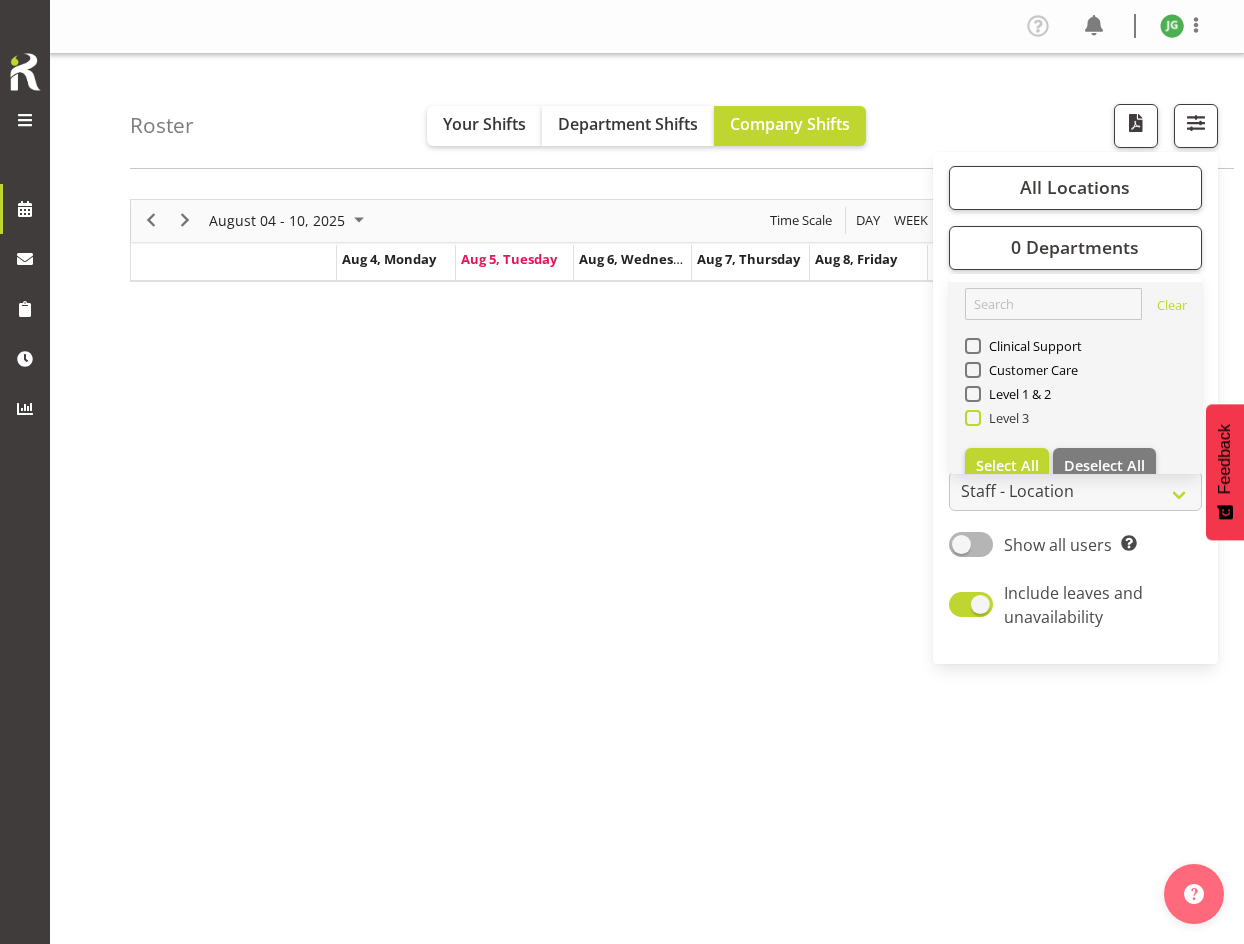 click at bounding box center [973, 418] 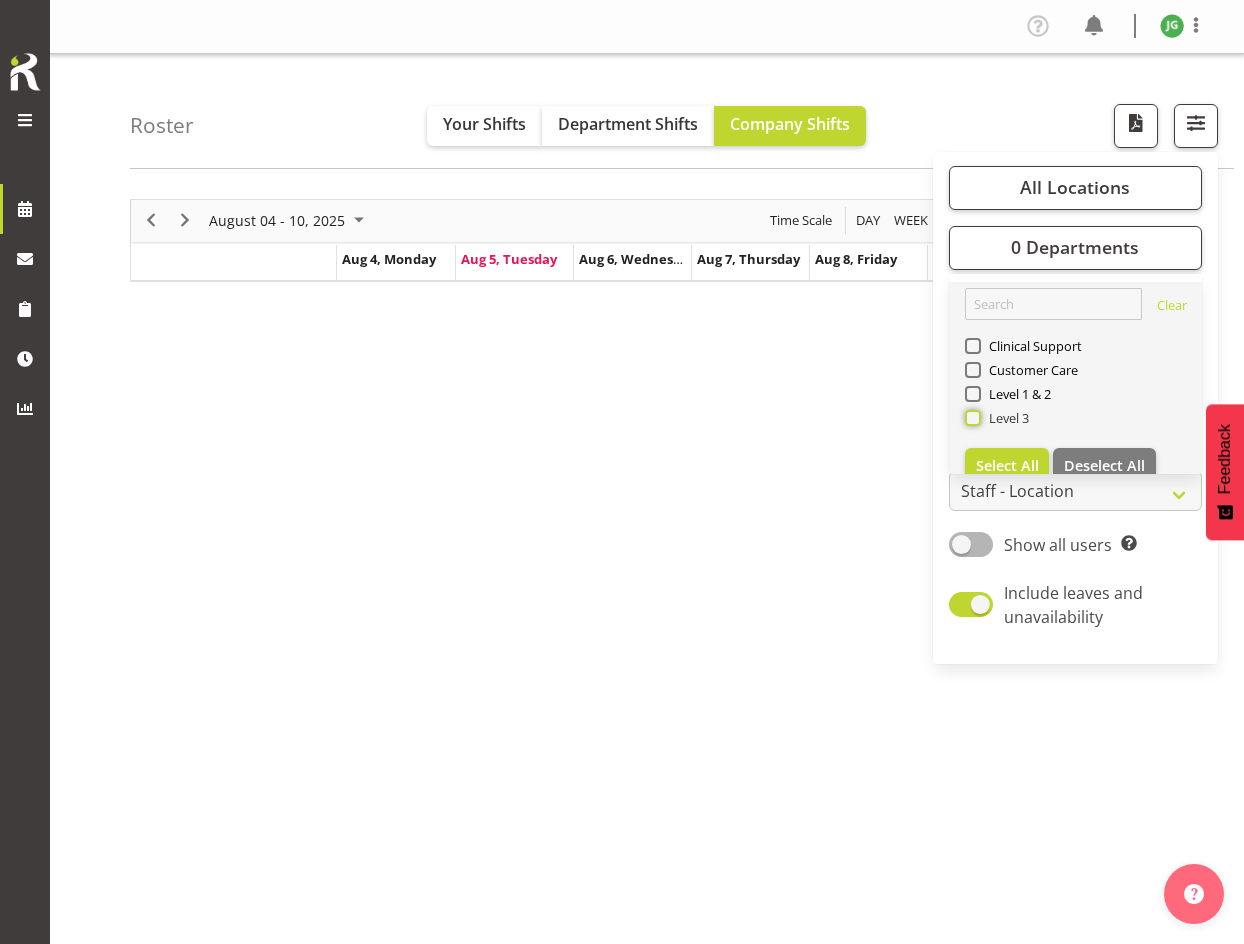 click on "Level 3" at bounding box center [971, 417] 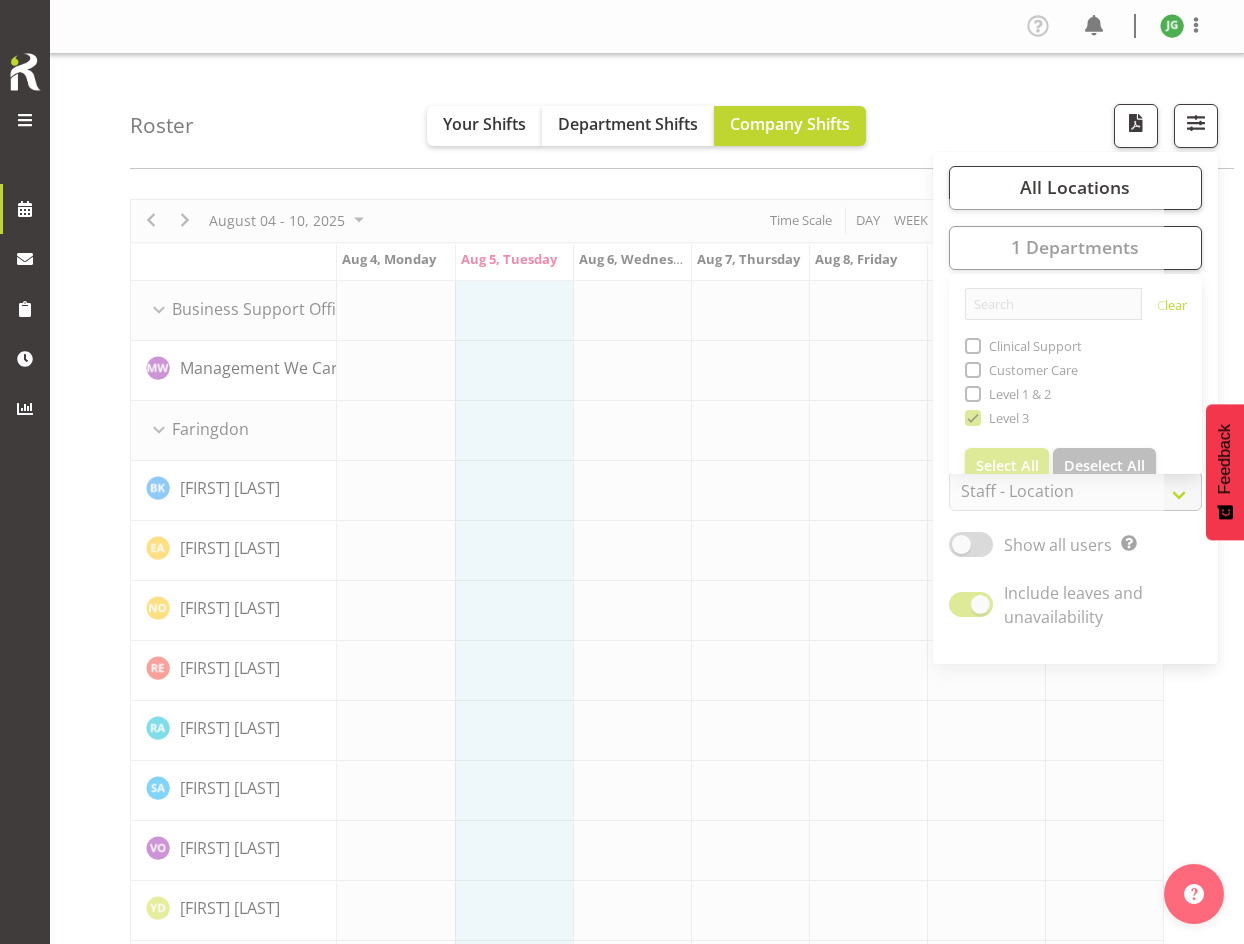 click at bounding box center [647, 1830] 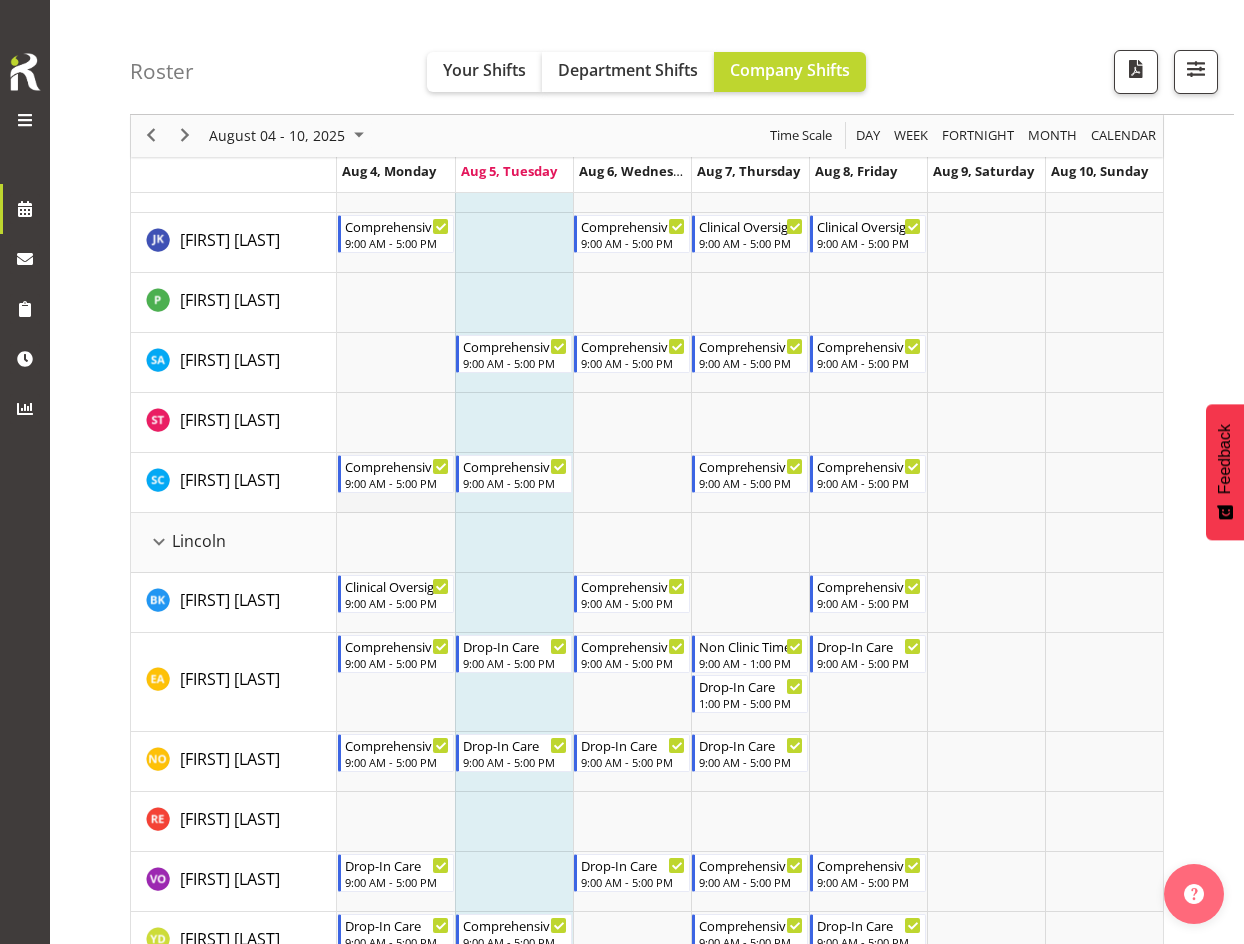 scroll, scrollTop: 1000, scrollLeft: 0, axis: vertical 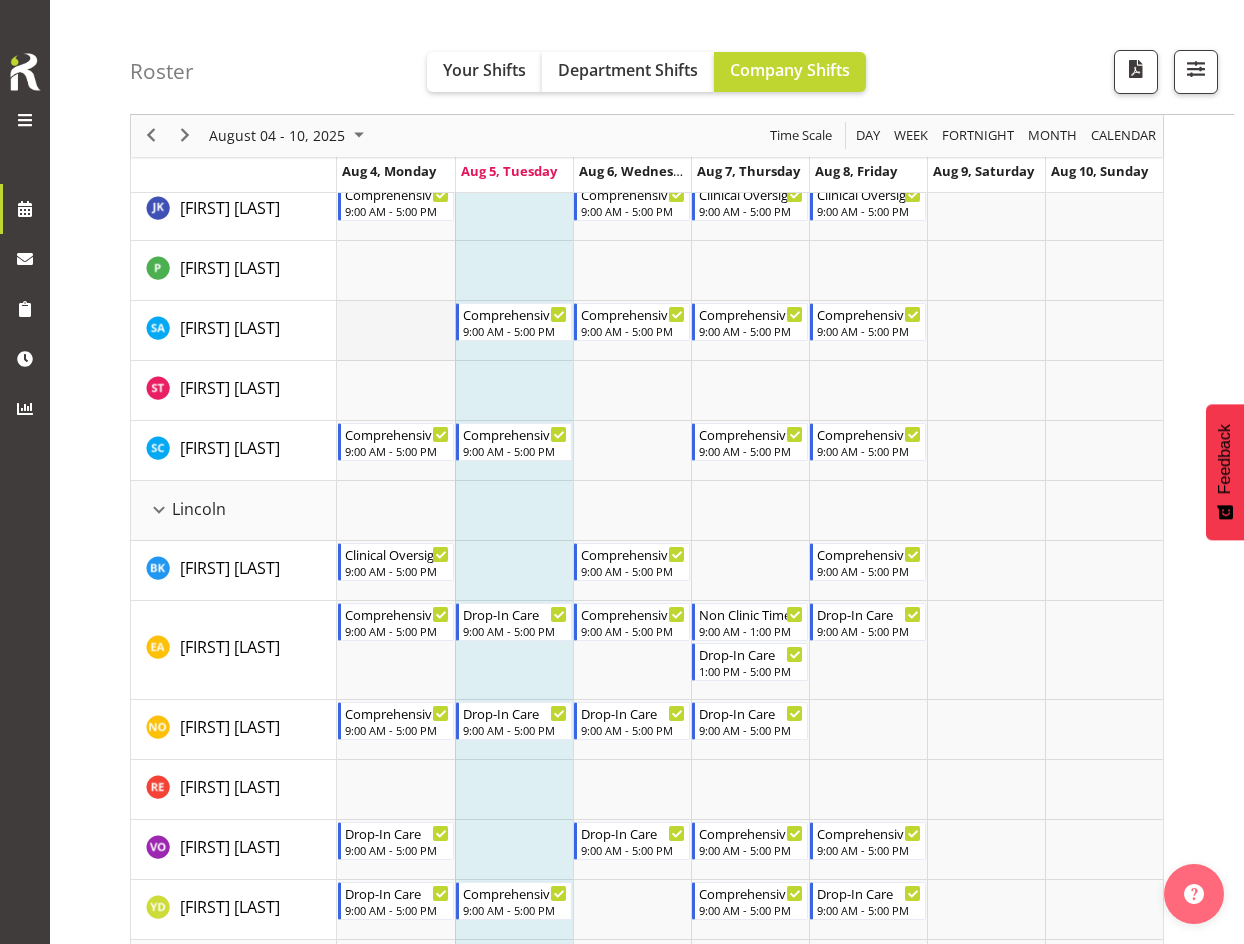 click at bounding box center [396, 331] 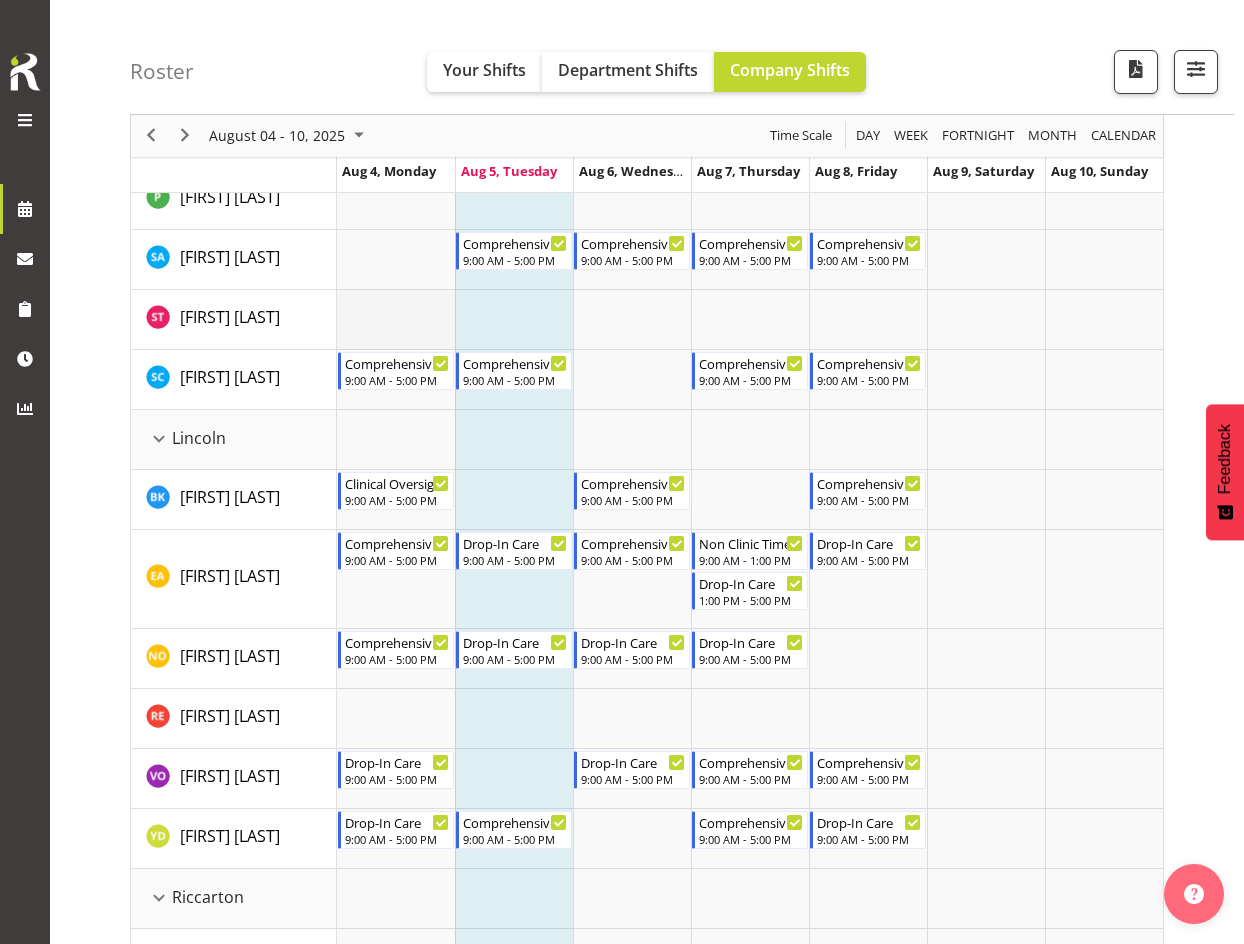 scroll, scrollTop: 1100, scrollLeft: 0, axis: vertical 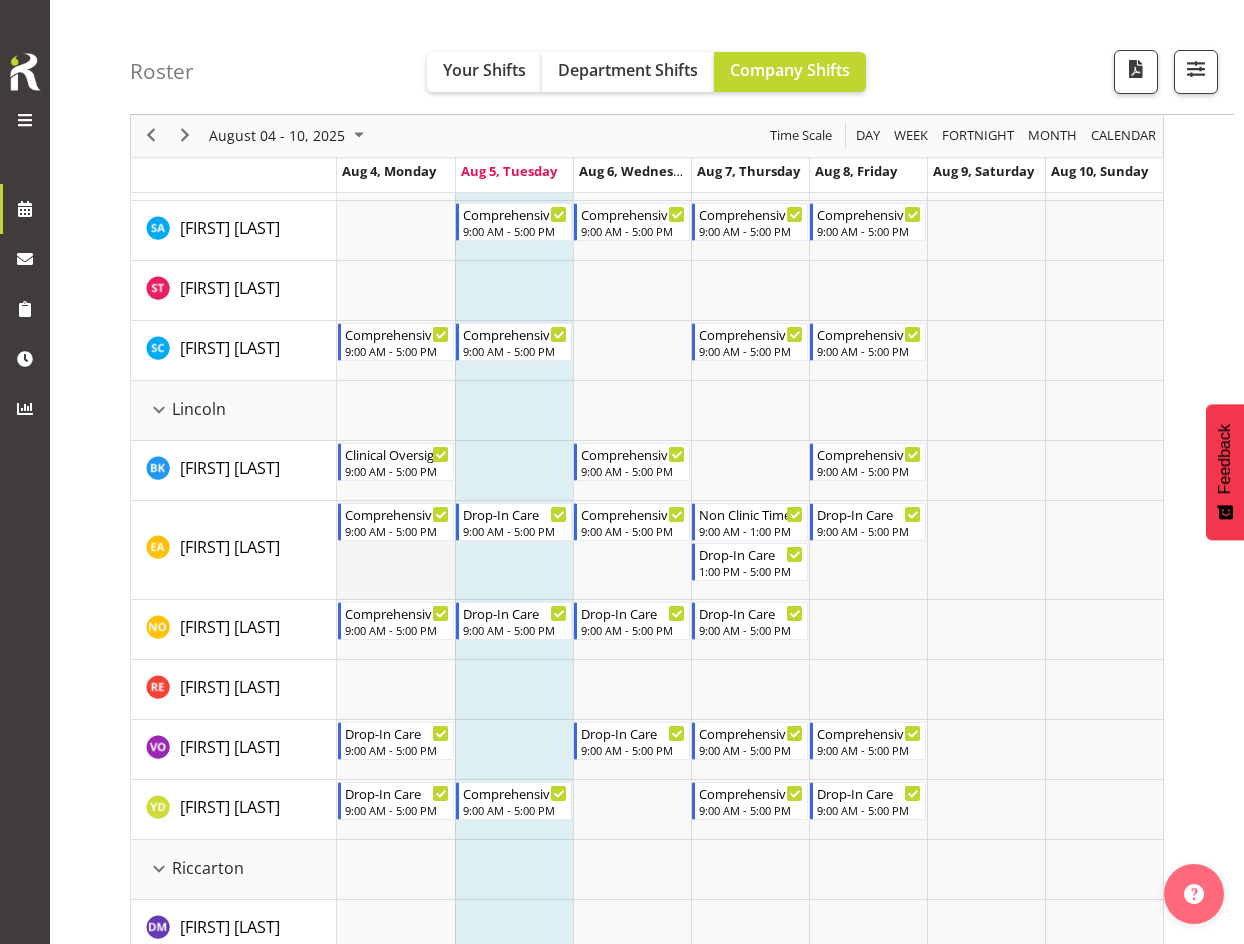 click at bounding box center (396, 550) 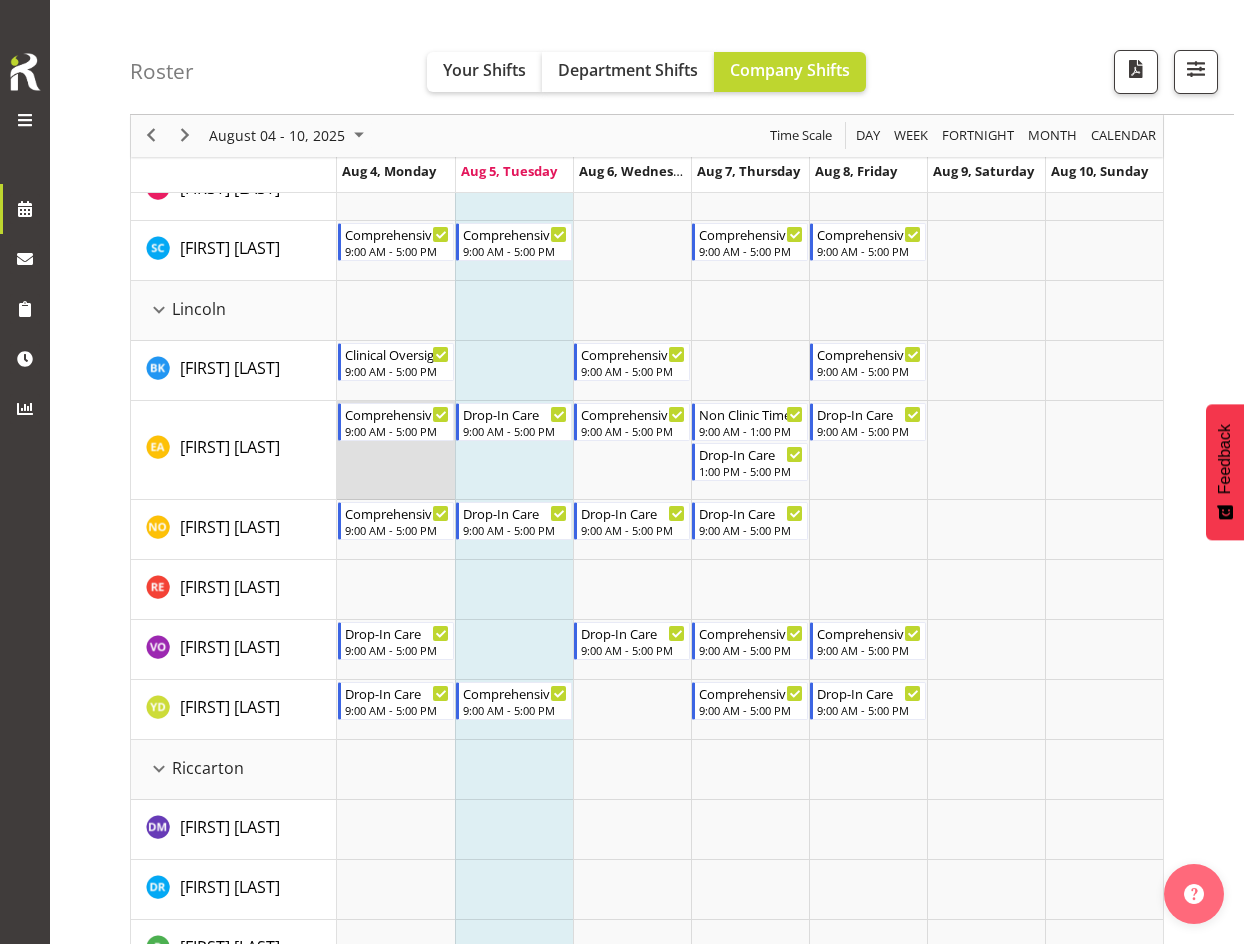 scroll, scrollTop: 1300, scrollLeft: 0, axis: vertical 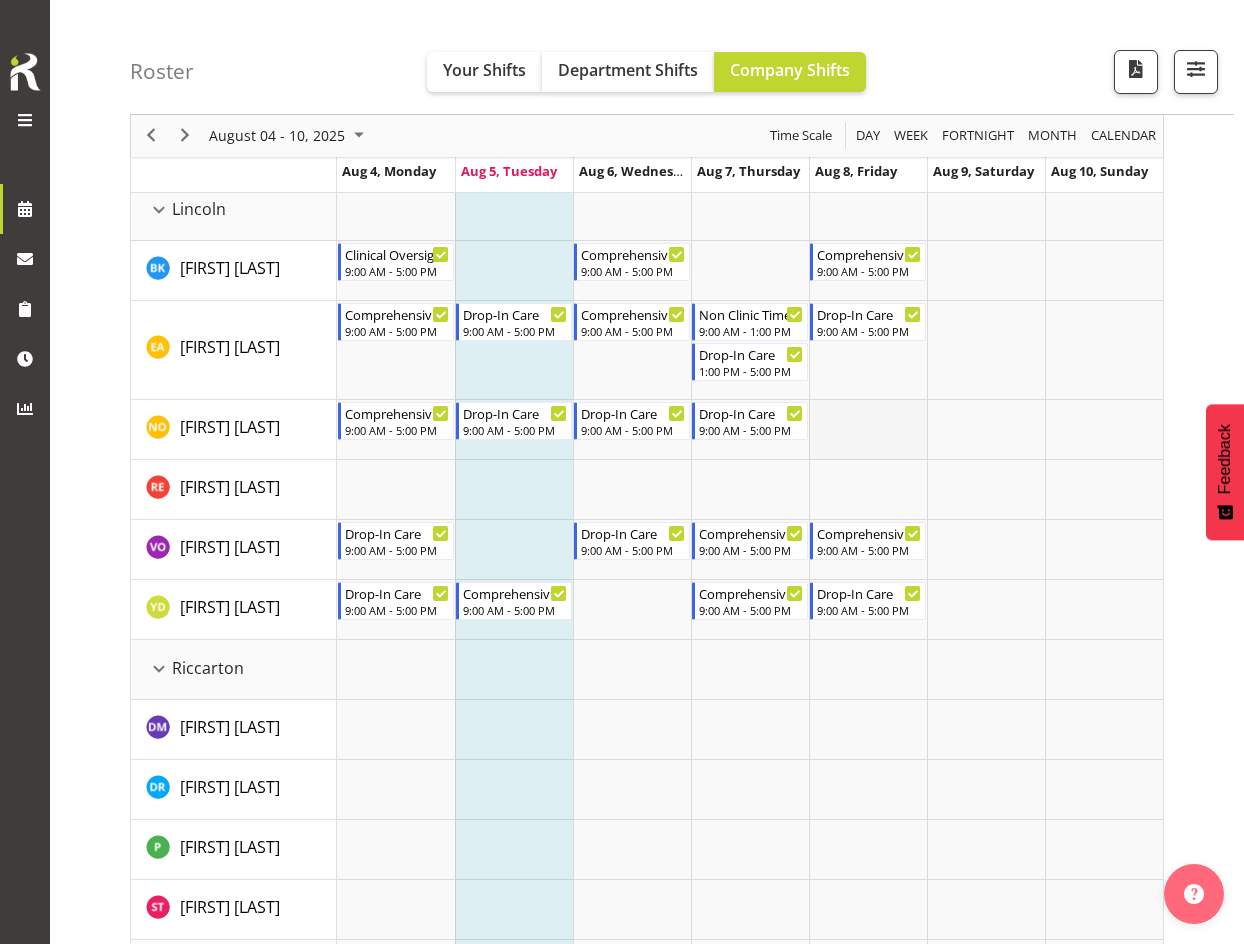 click at bounding box center (868, 430) 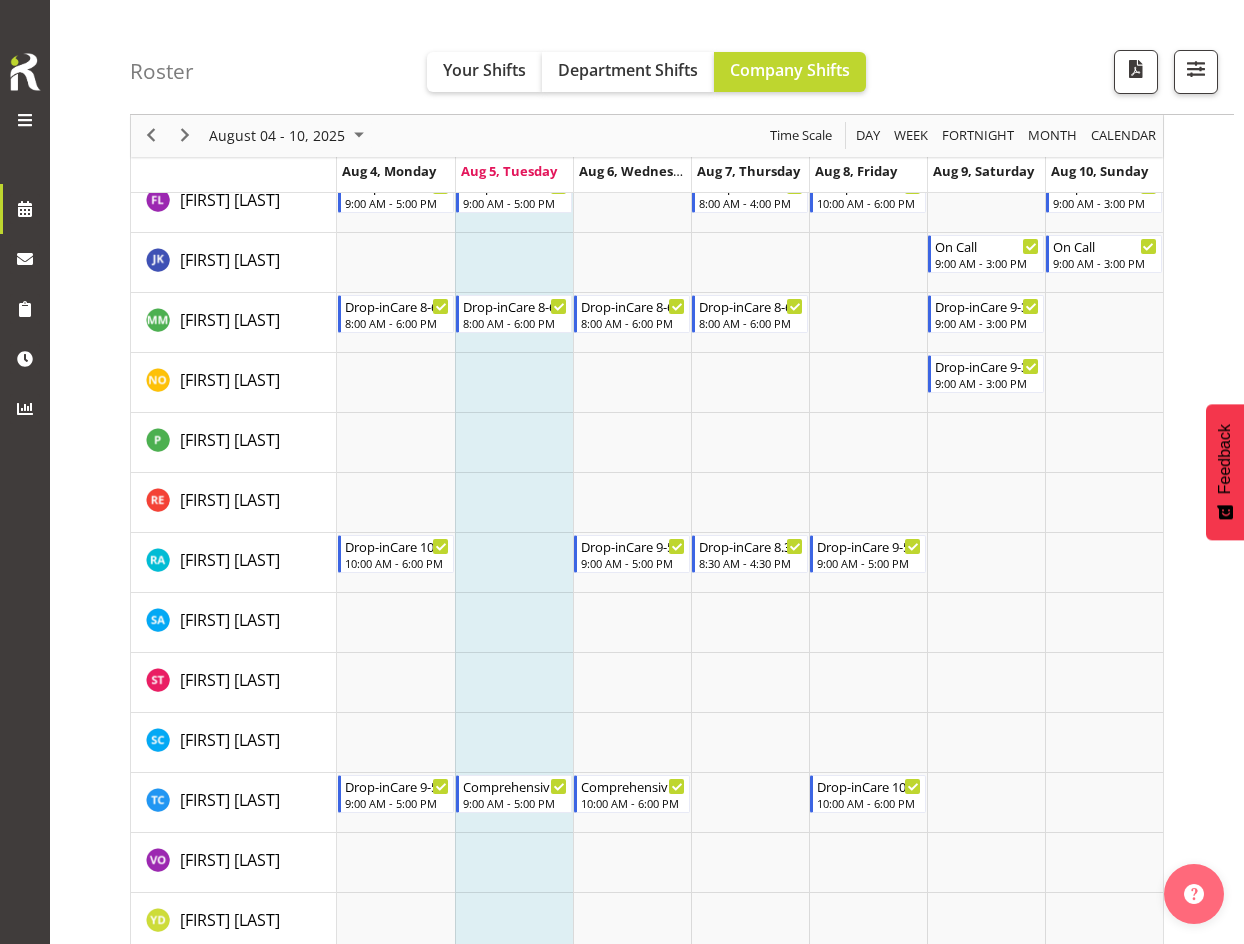 scroll, scrollTop: 2572, scrollLeft: 0, axis: vertical 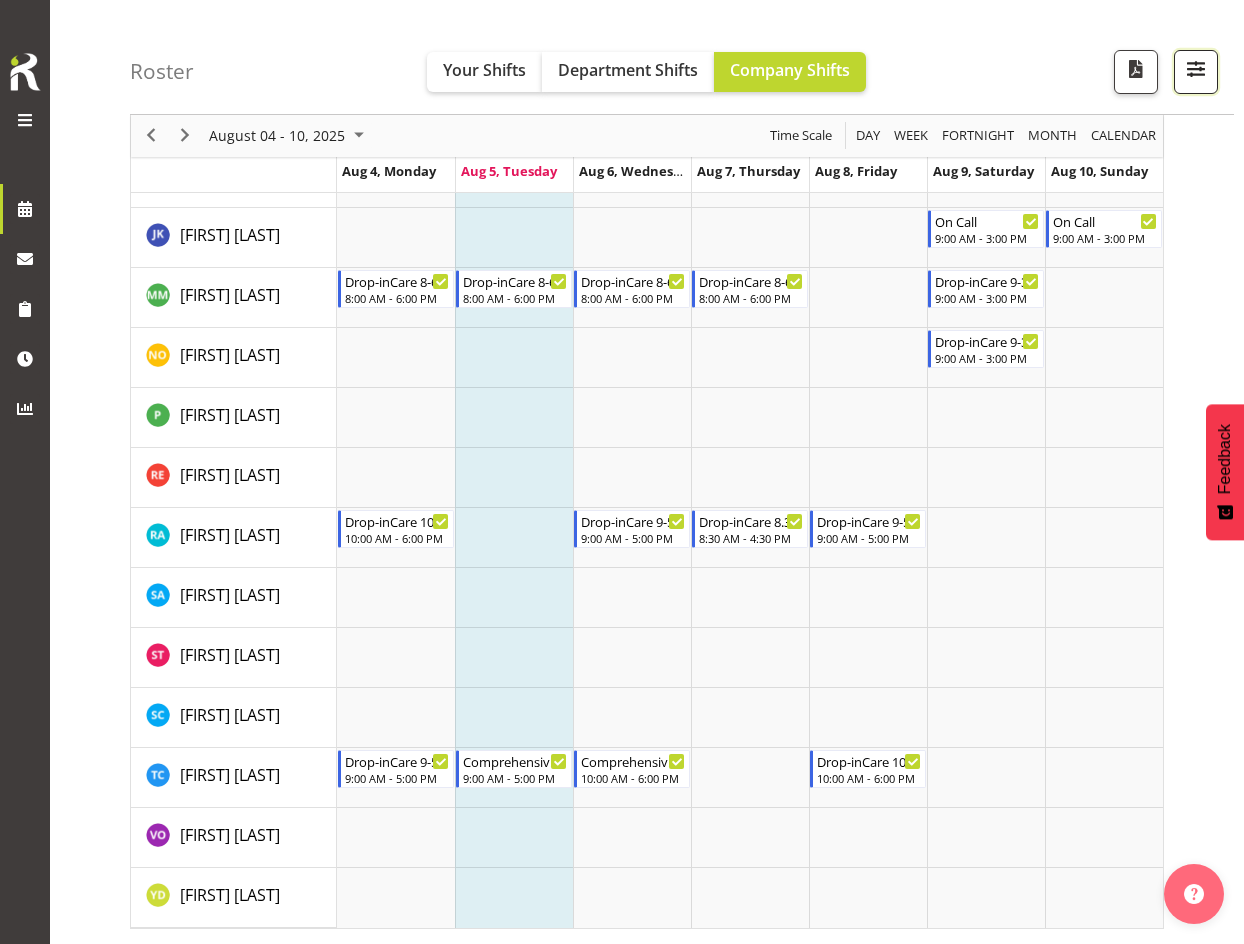 click at bounding box center [1196, 69] 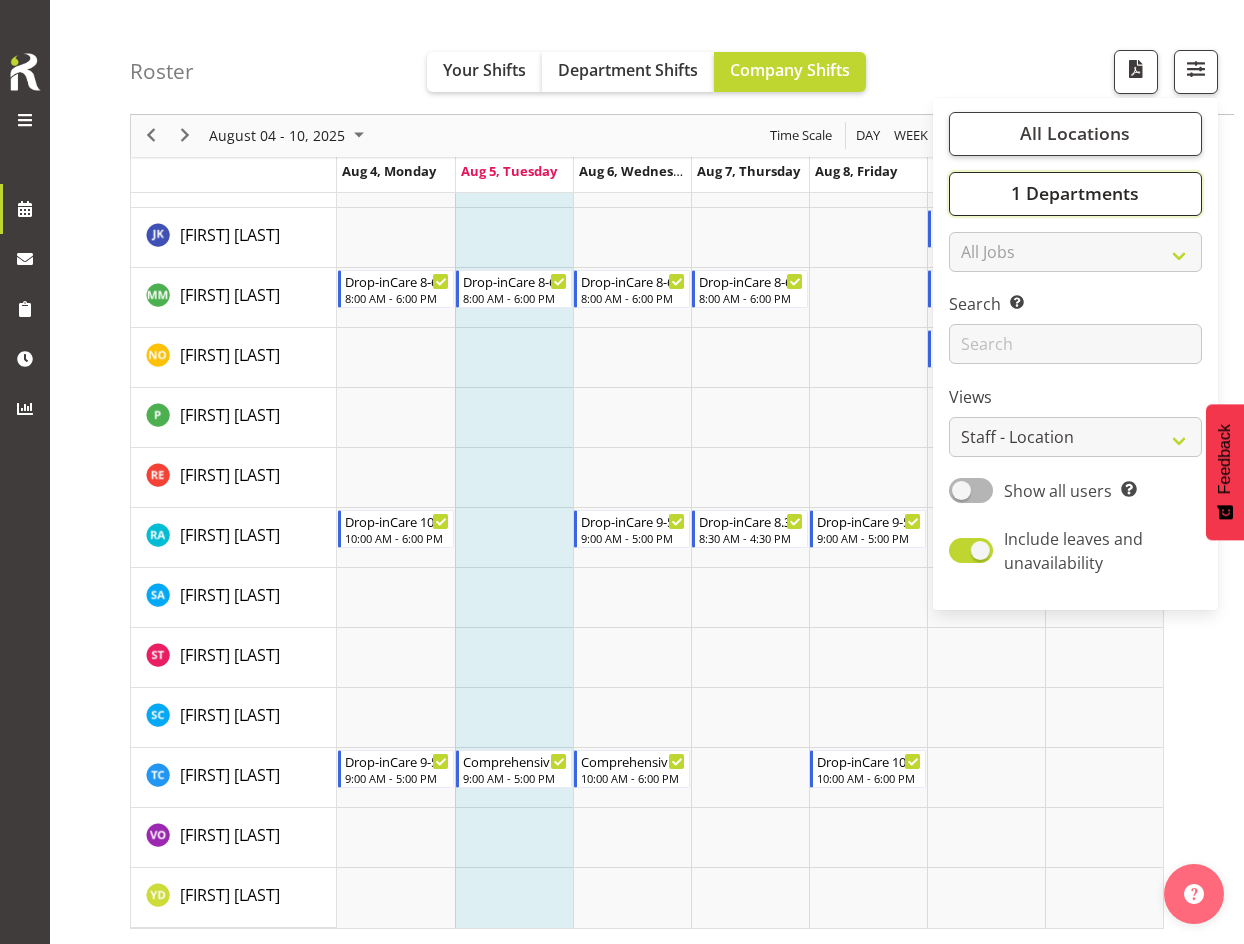 click on "1 Departments" at bounding box center [1075, 194] 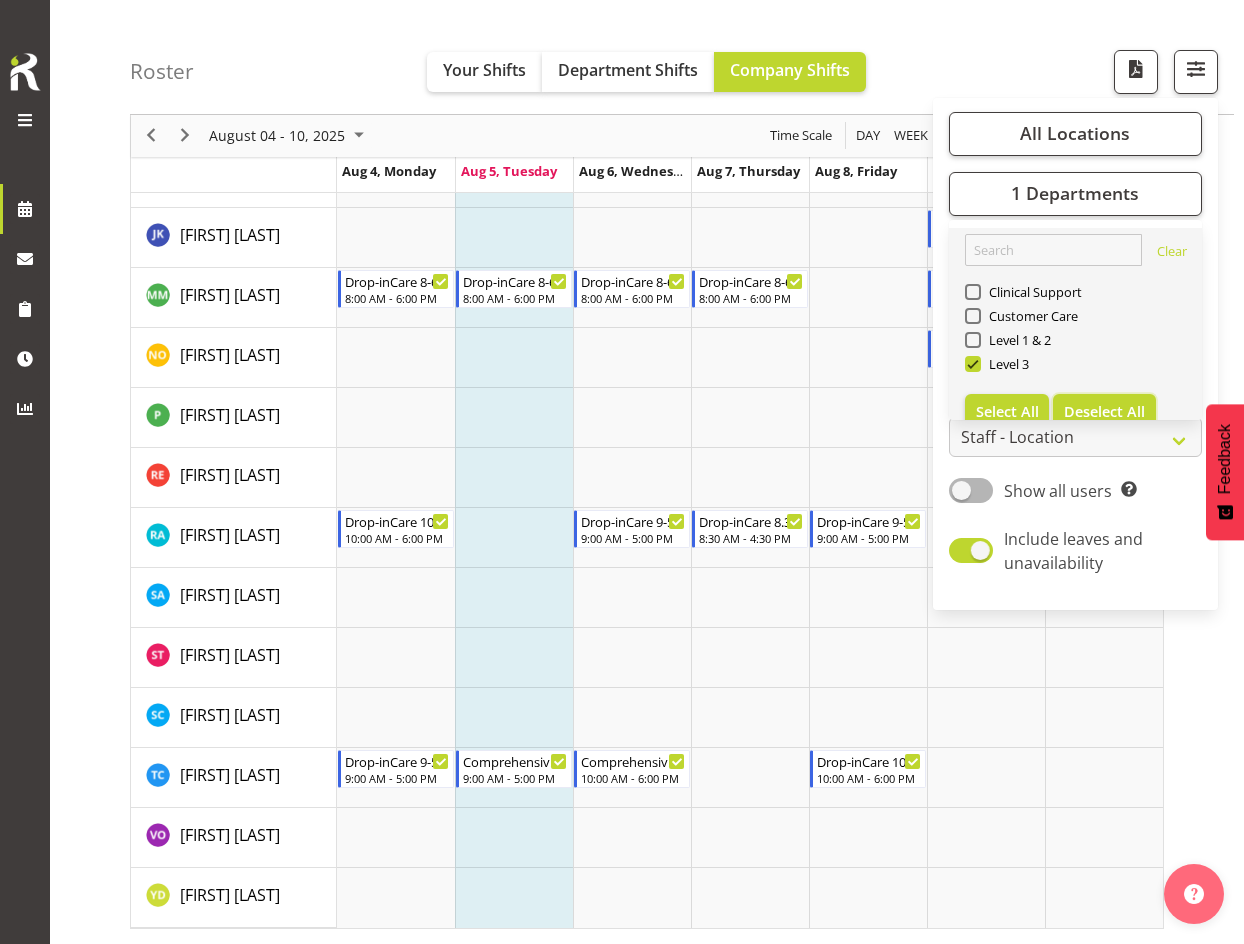 click on "Deselect All" at bounding box center (1104, 411) 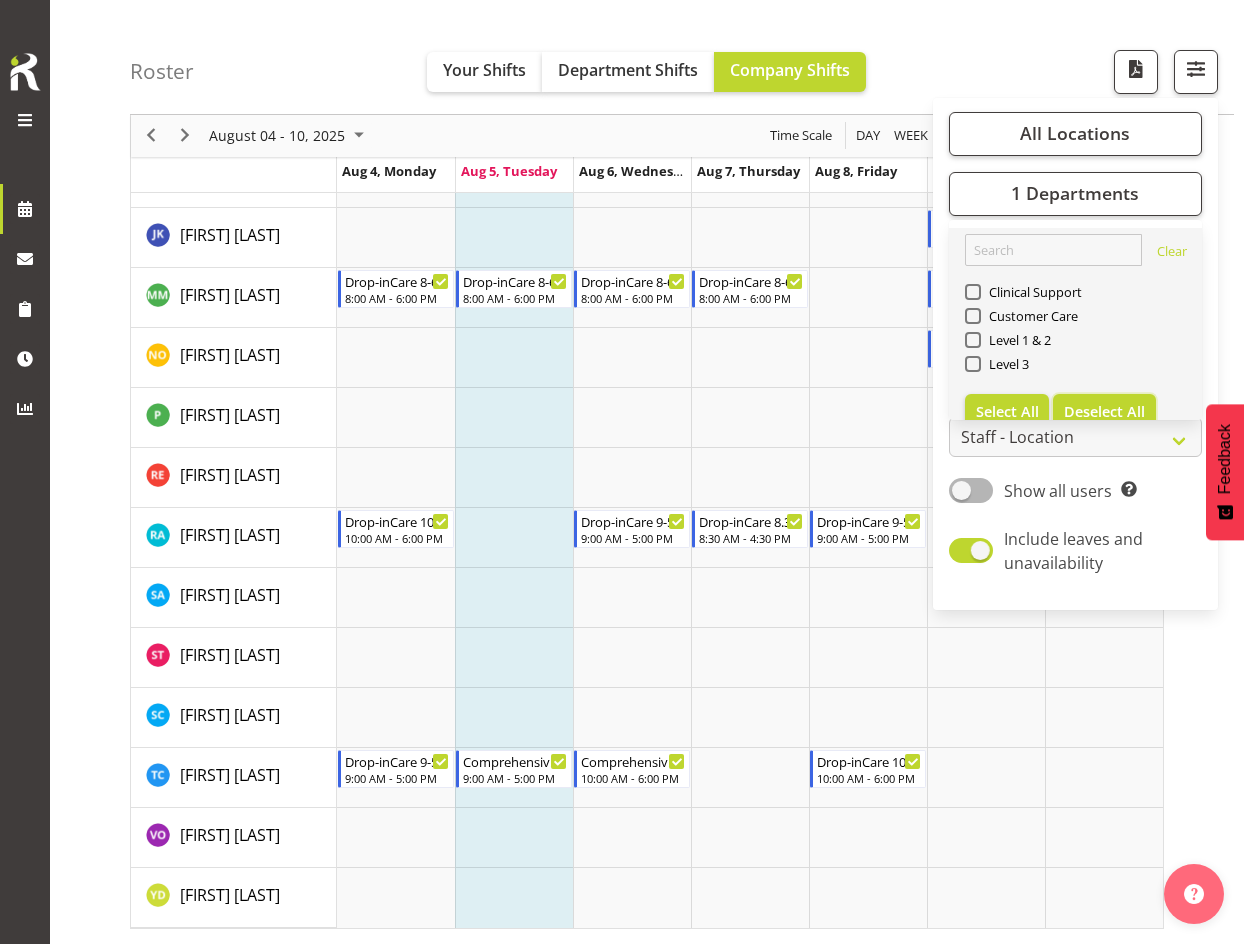 checkbox on "false" 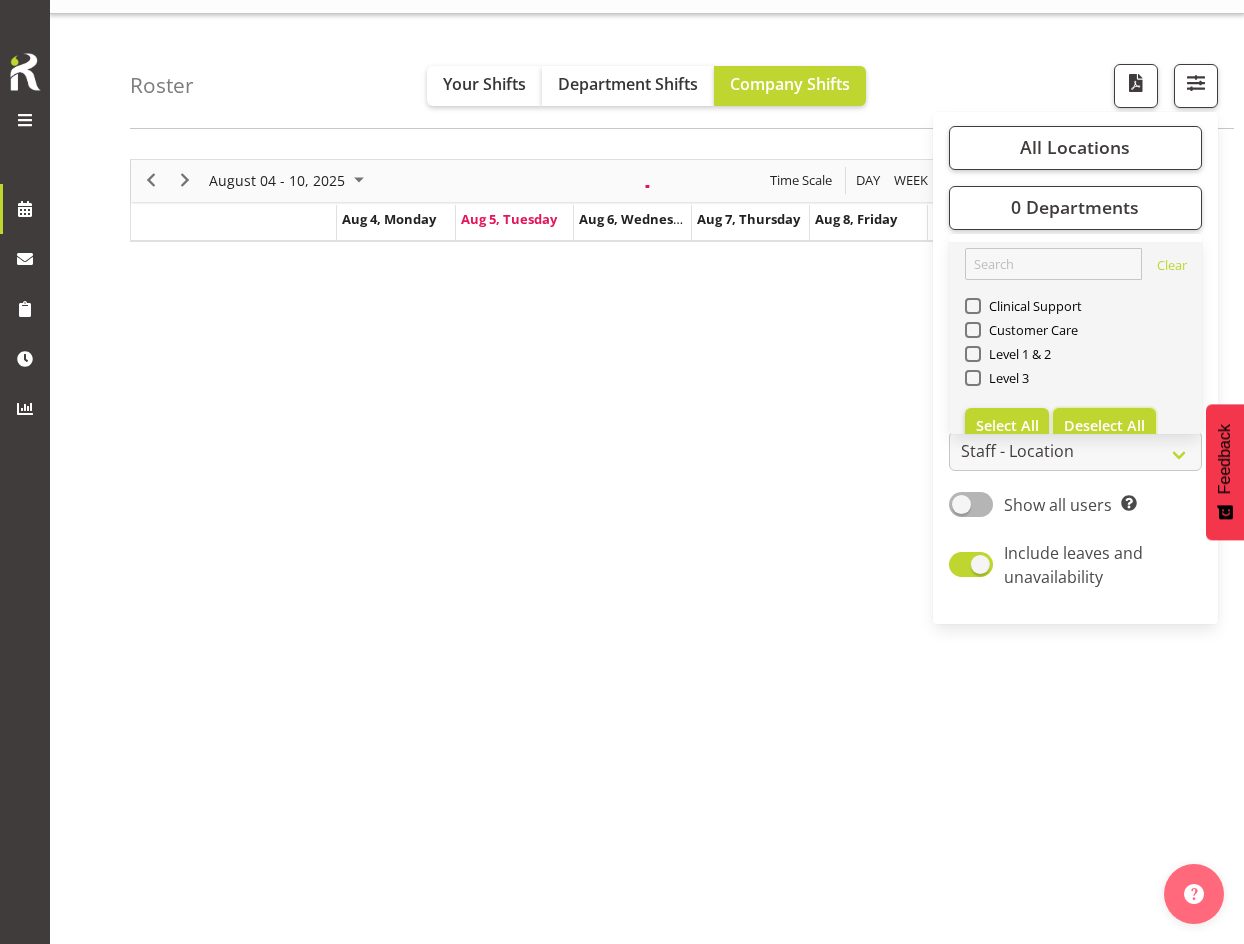scroll, scrollTop: 40, scrollLeft: 0, axis: vertical 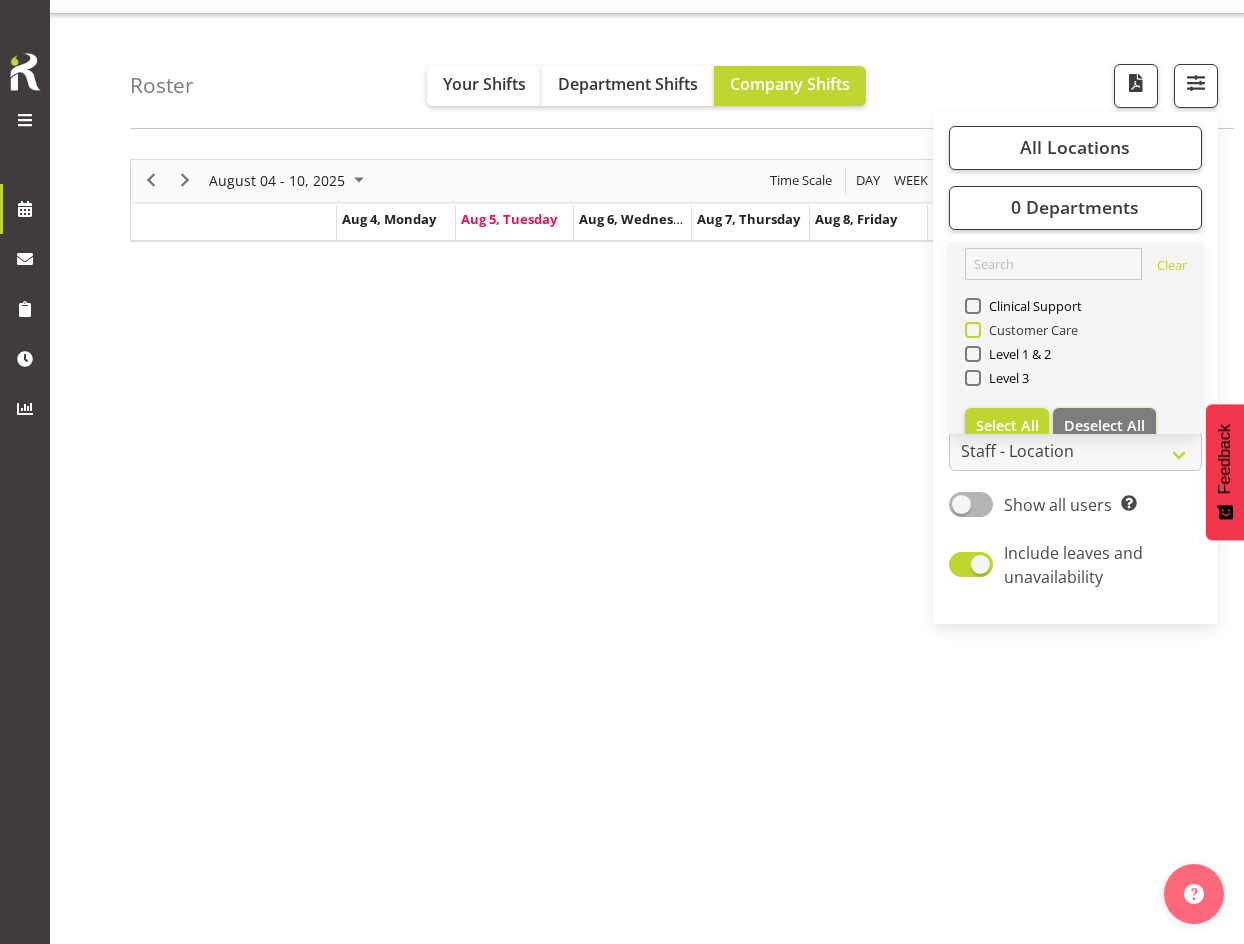 click at bounding box center [973, 330] 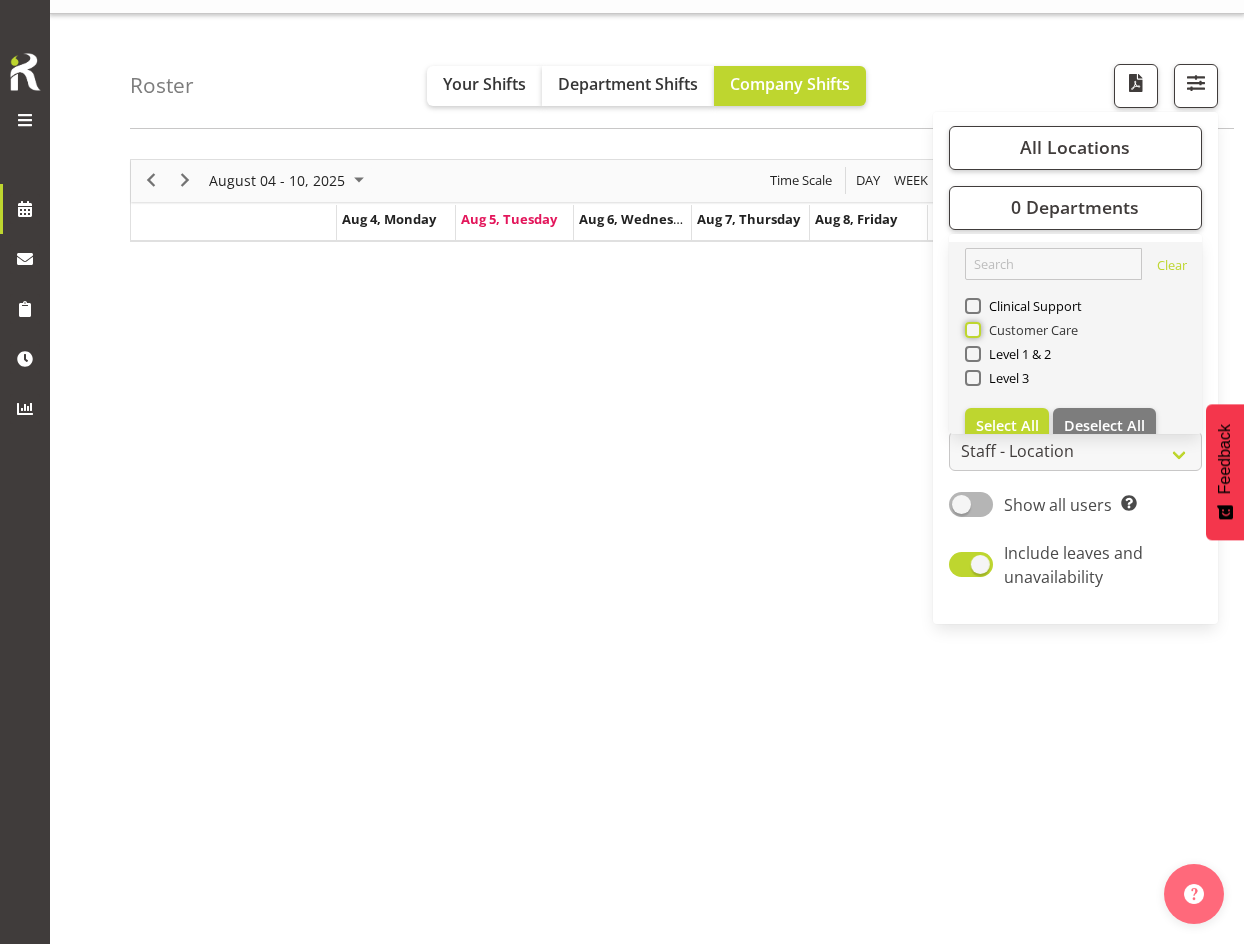 click on "Customer Care" at bounding box center (971, 329) 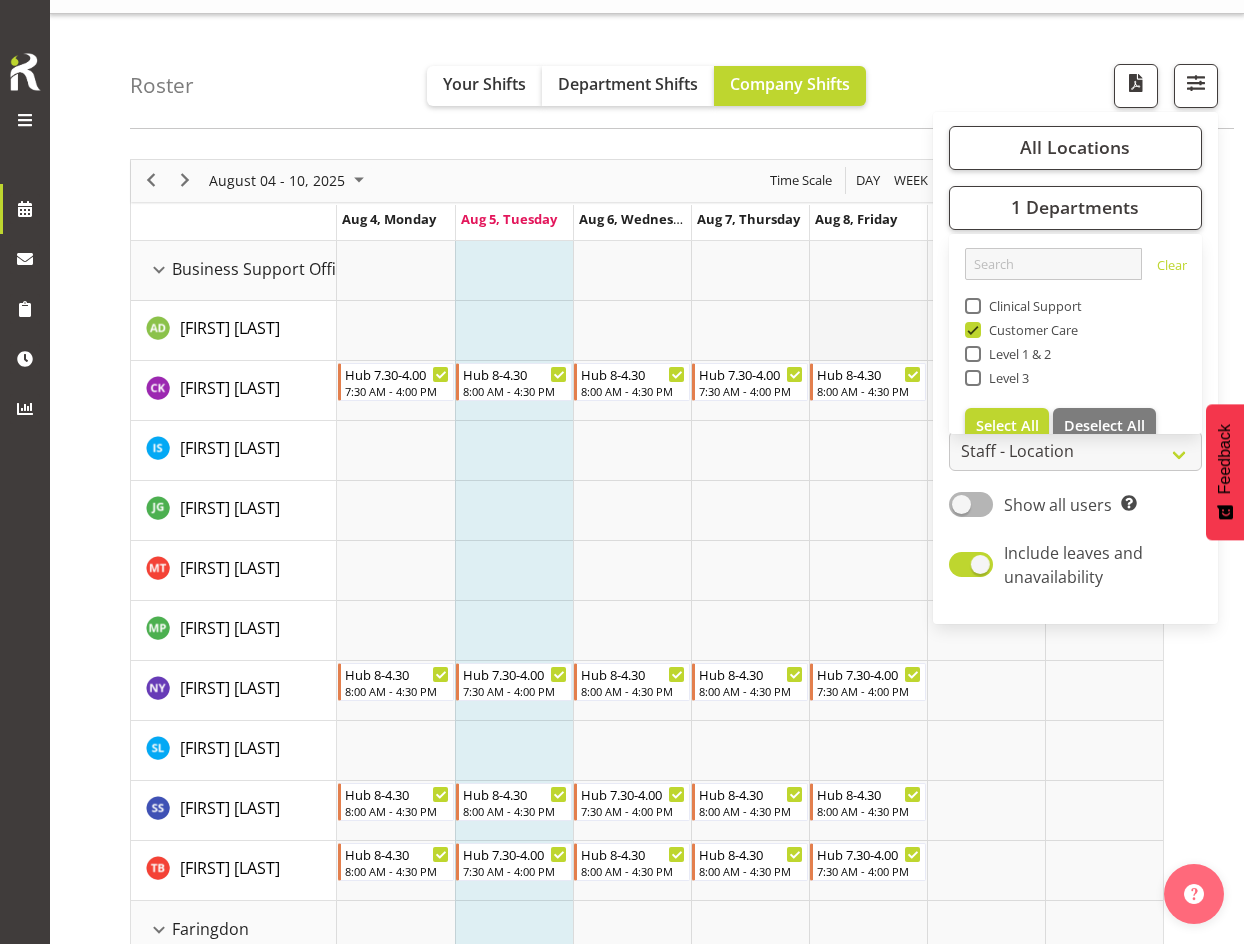 click at bounding box center [868, 331] 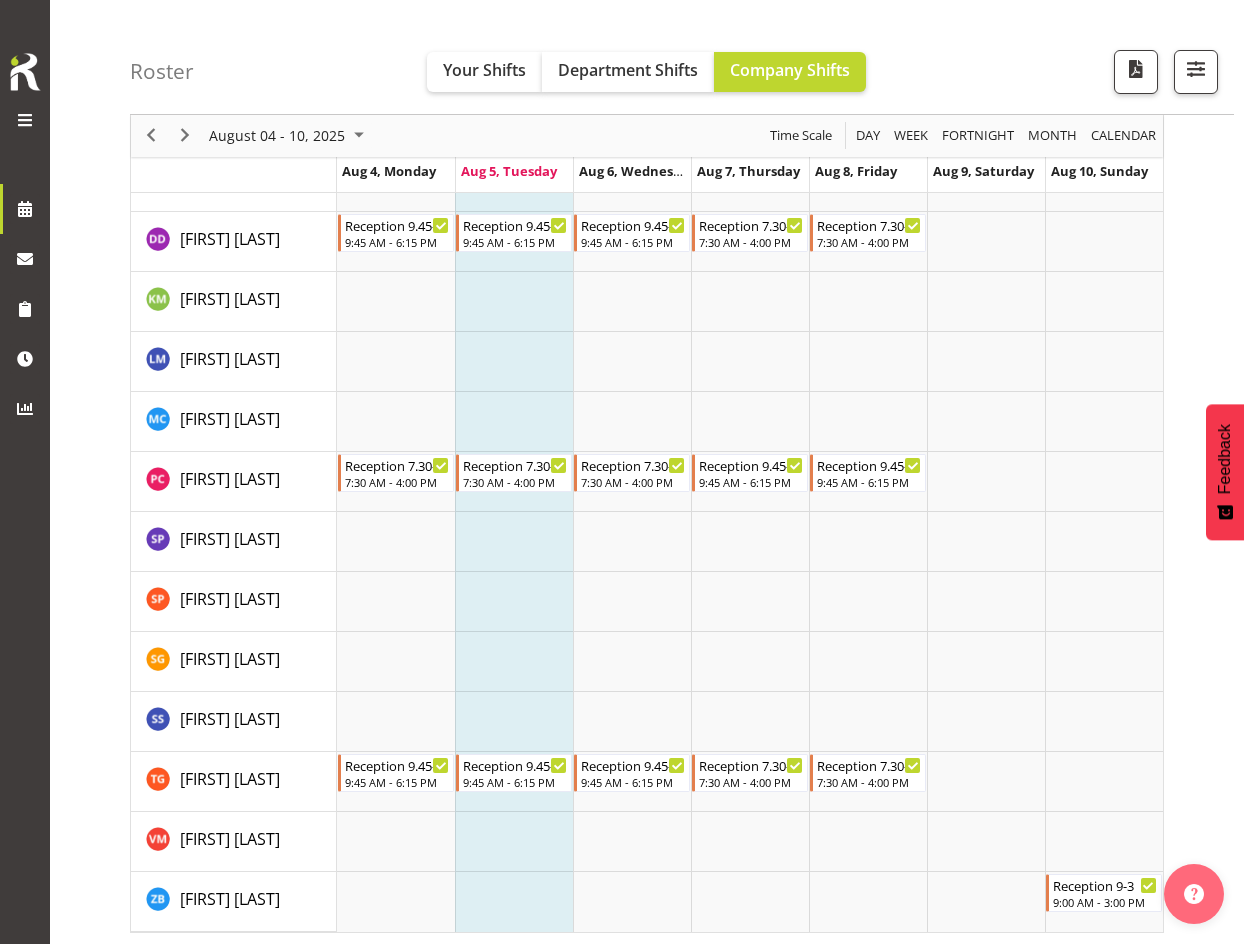 scroll, scrollTop: 2233, scrollLeft: 0, axis: vertical 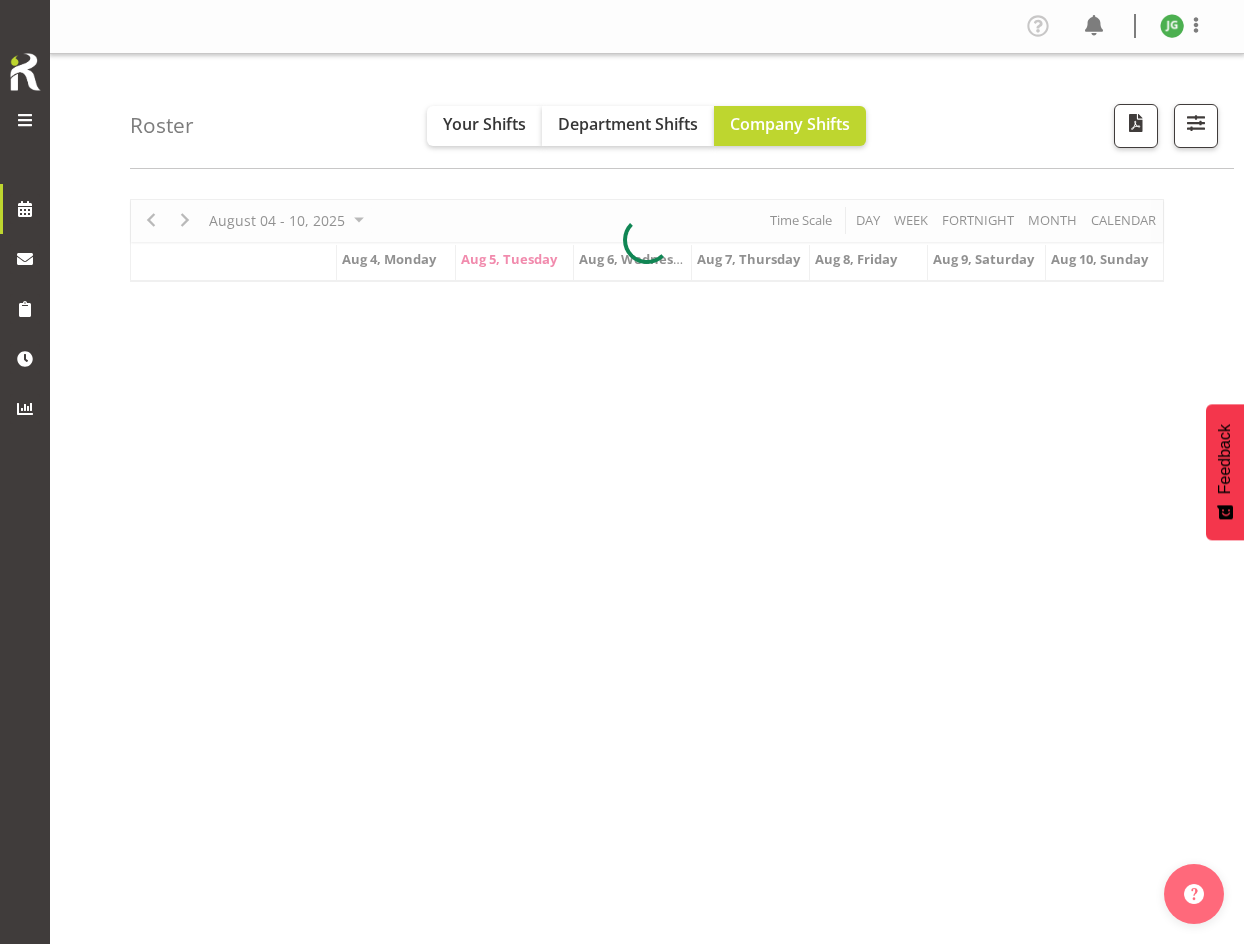 select on "location" 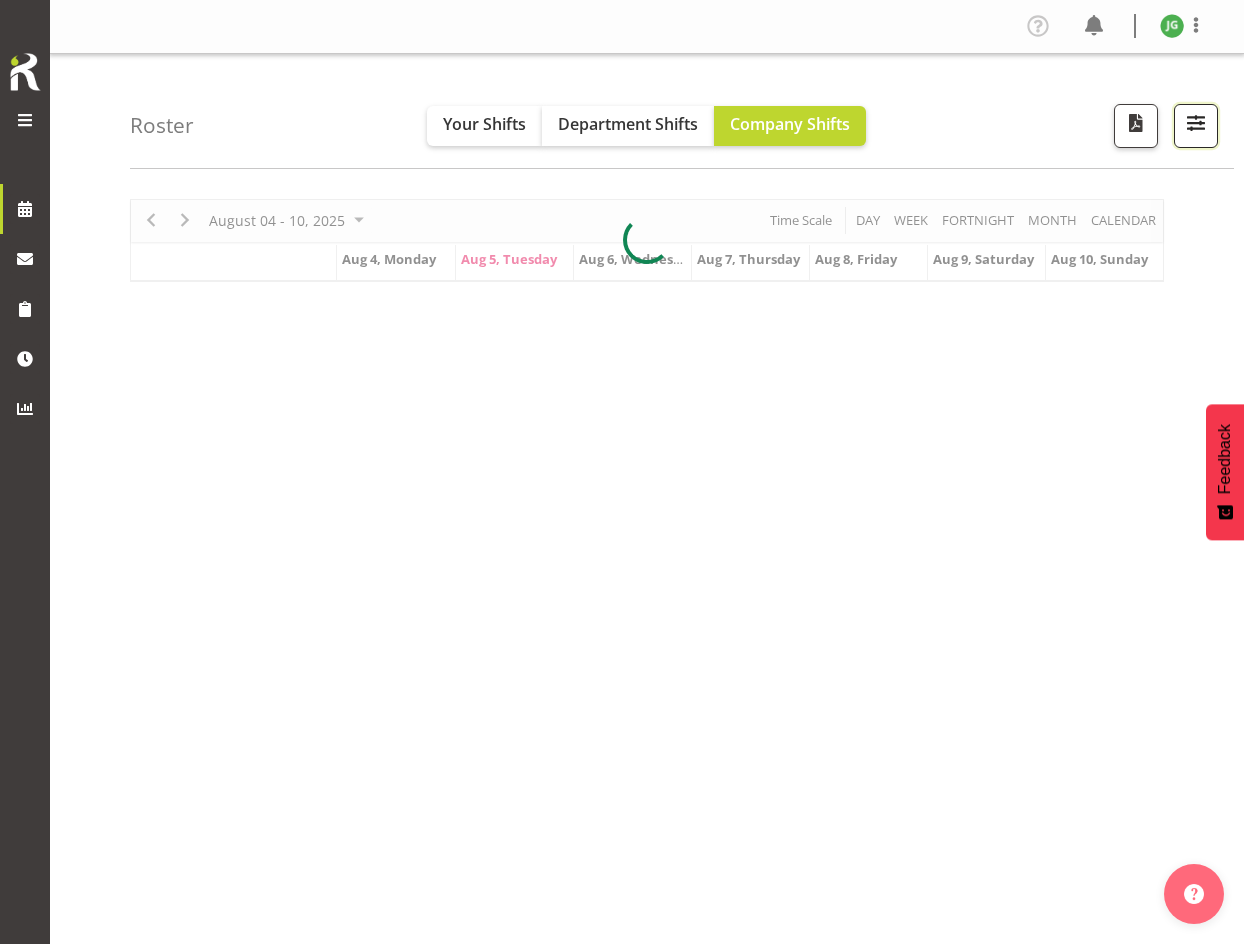 click at bounding box center (1196, 123) 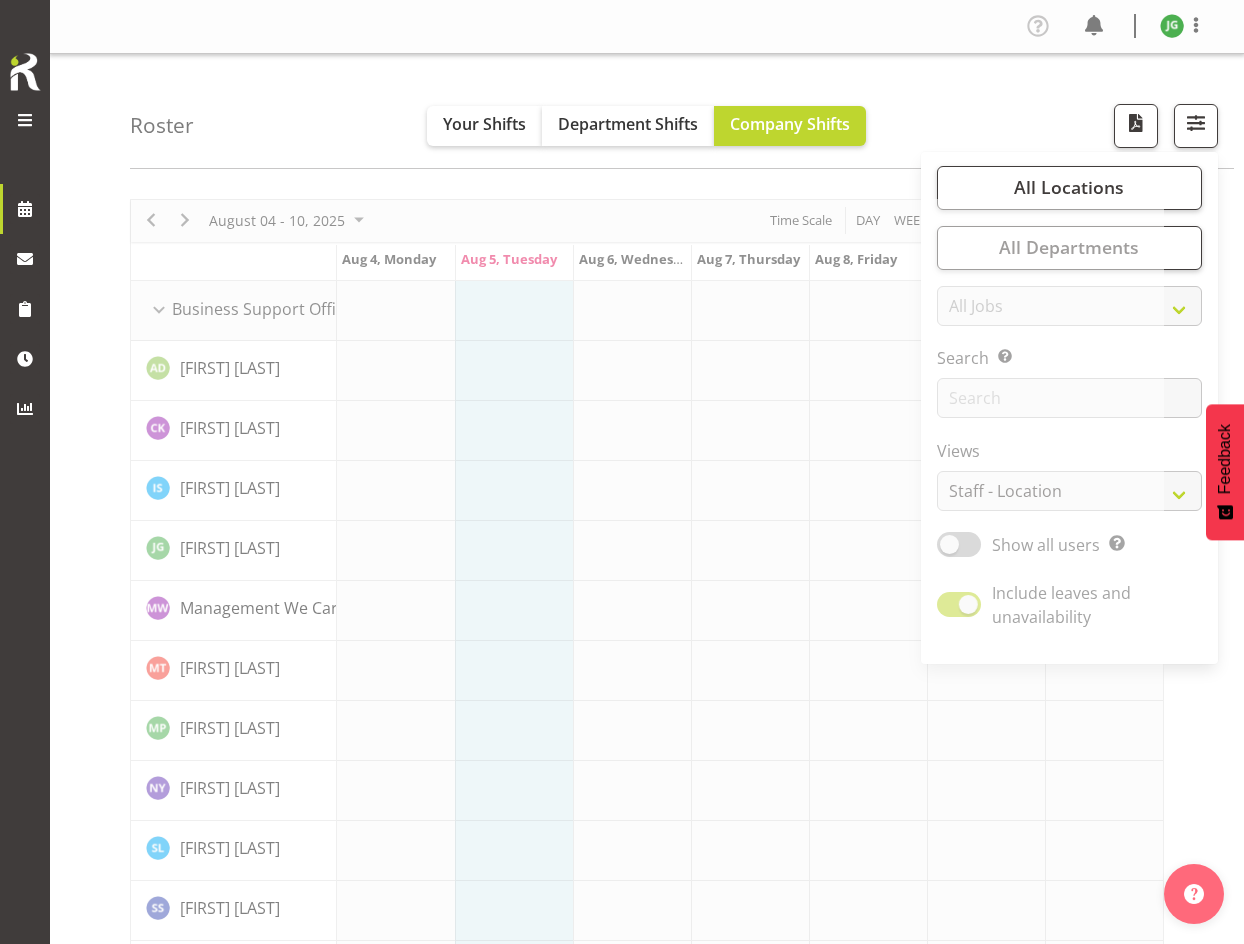 click at bounding box center (647, 4500) 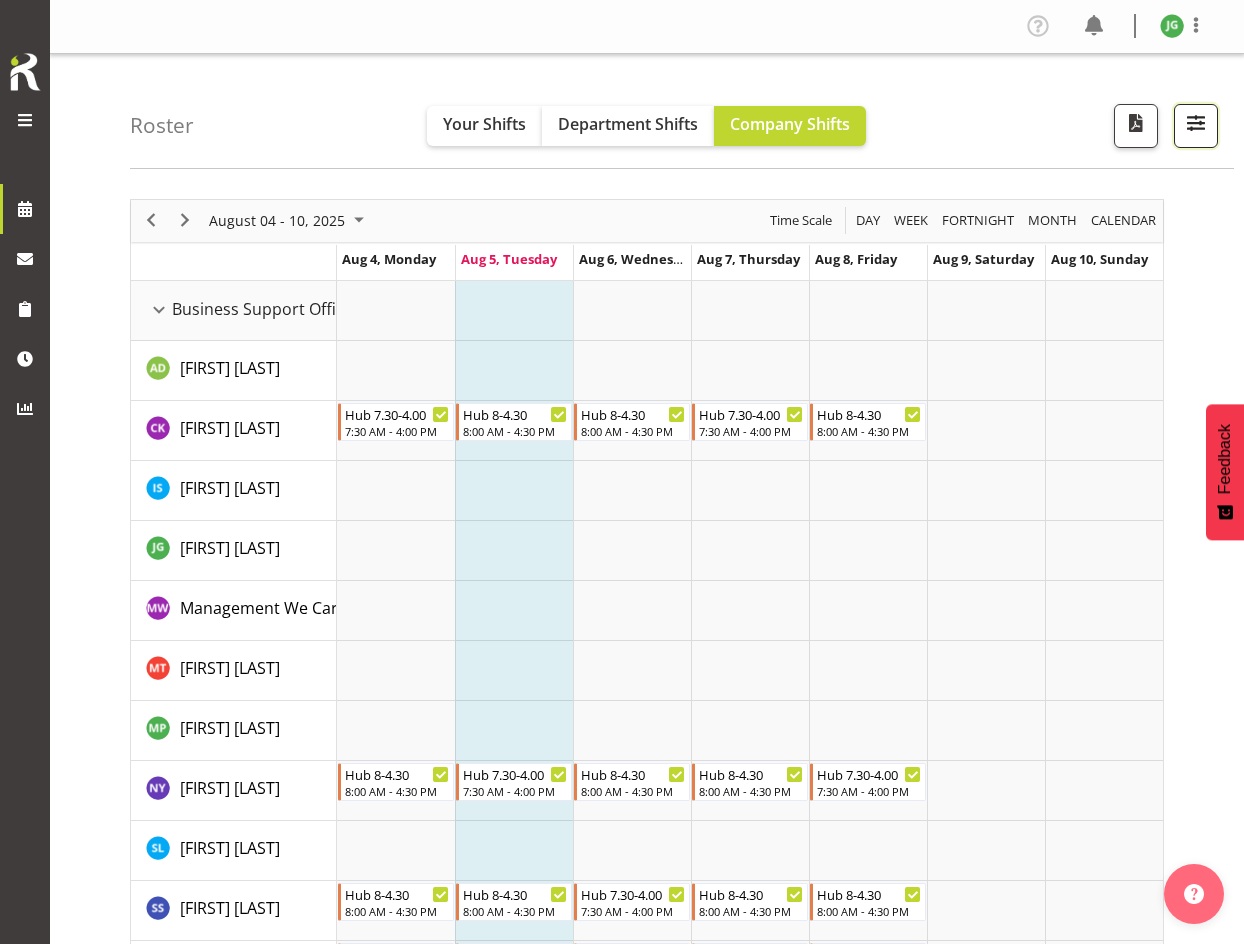click at bounding box center (1196, 123) 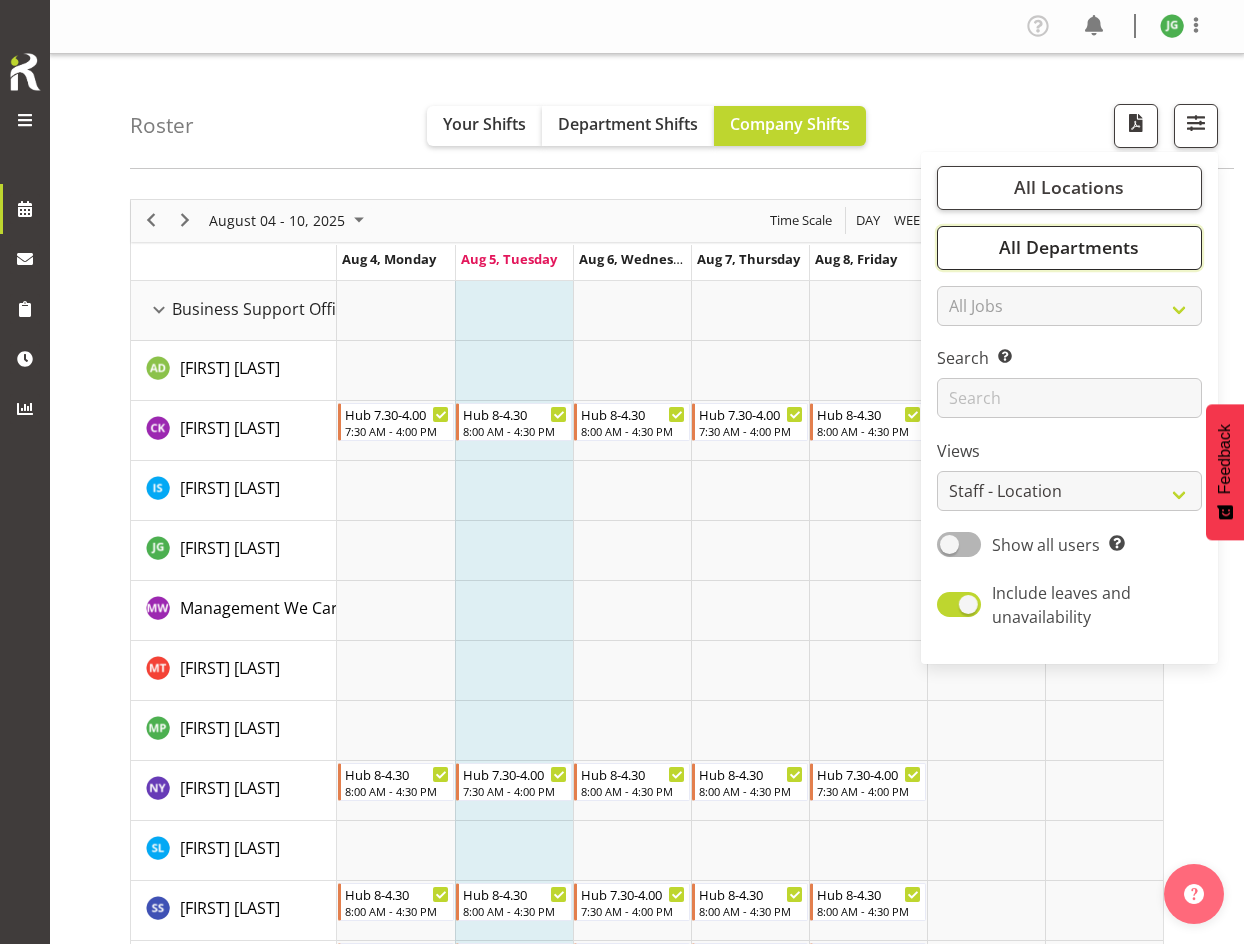 click on "All Departments" at bounding box center [1069, 247] 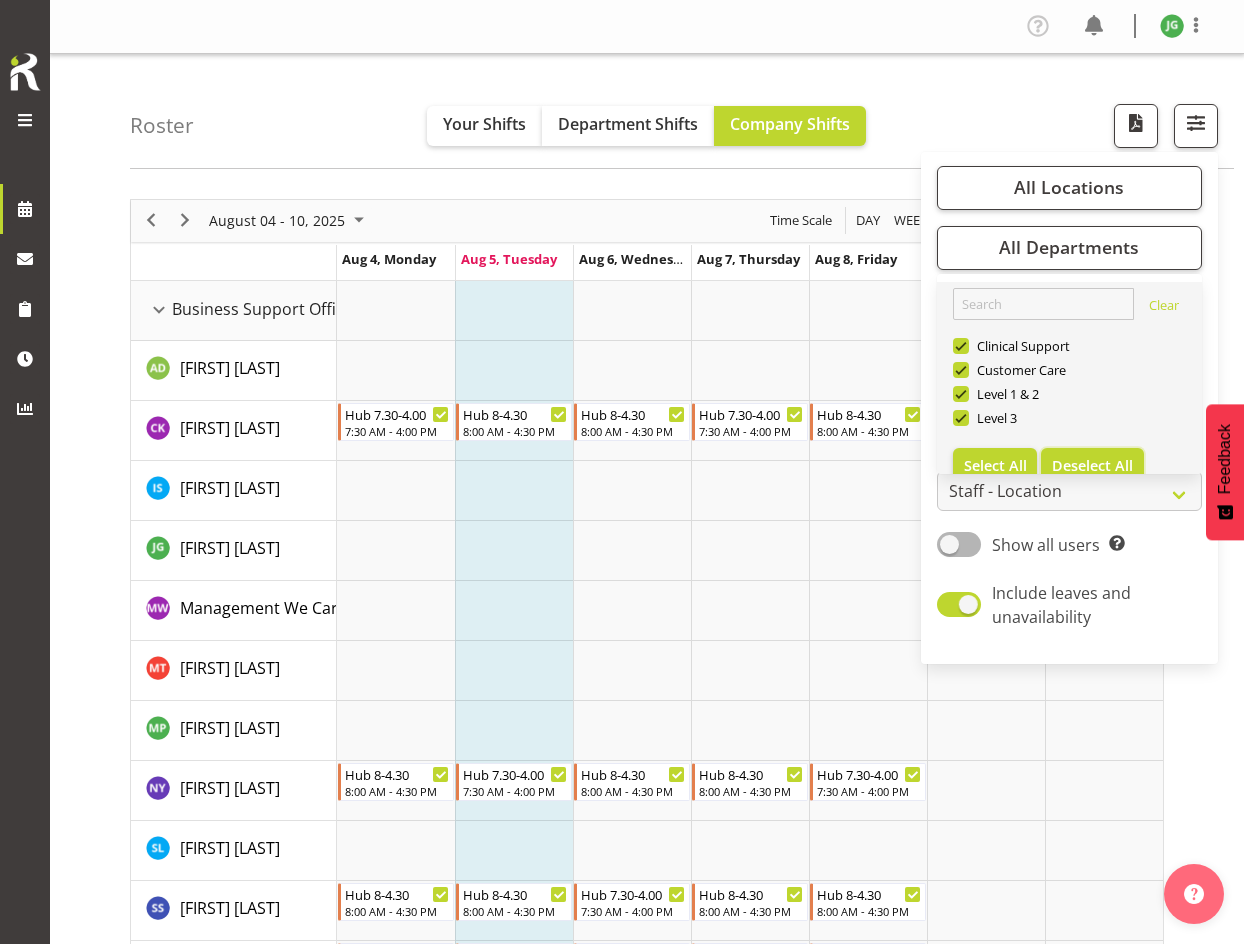 click on "Deselect All" at bounding box center (1092, 465) 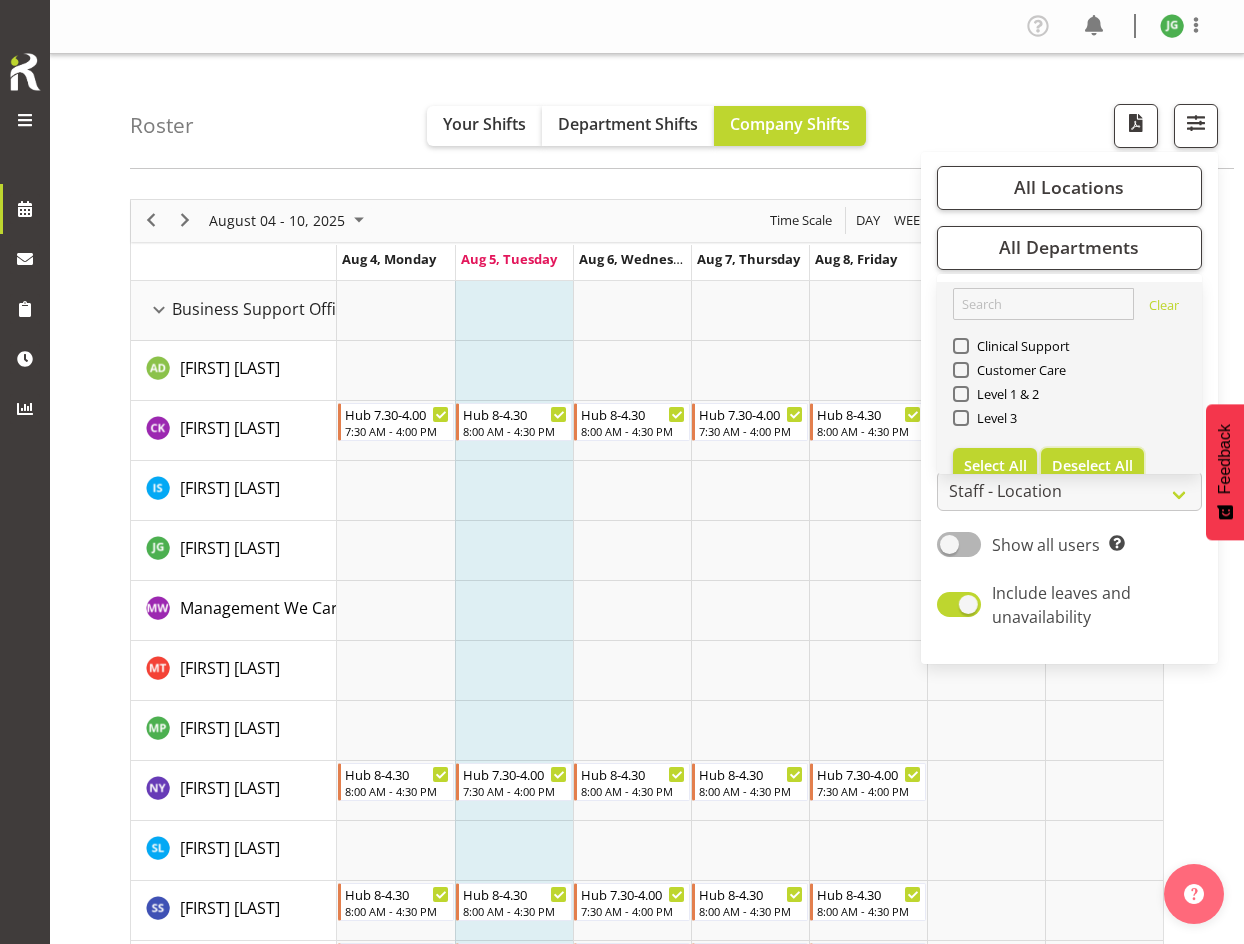 checkbox on "false" 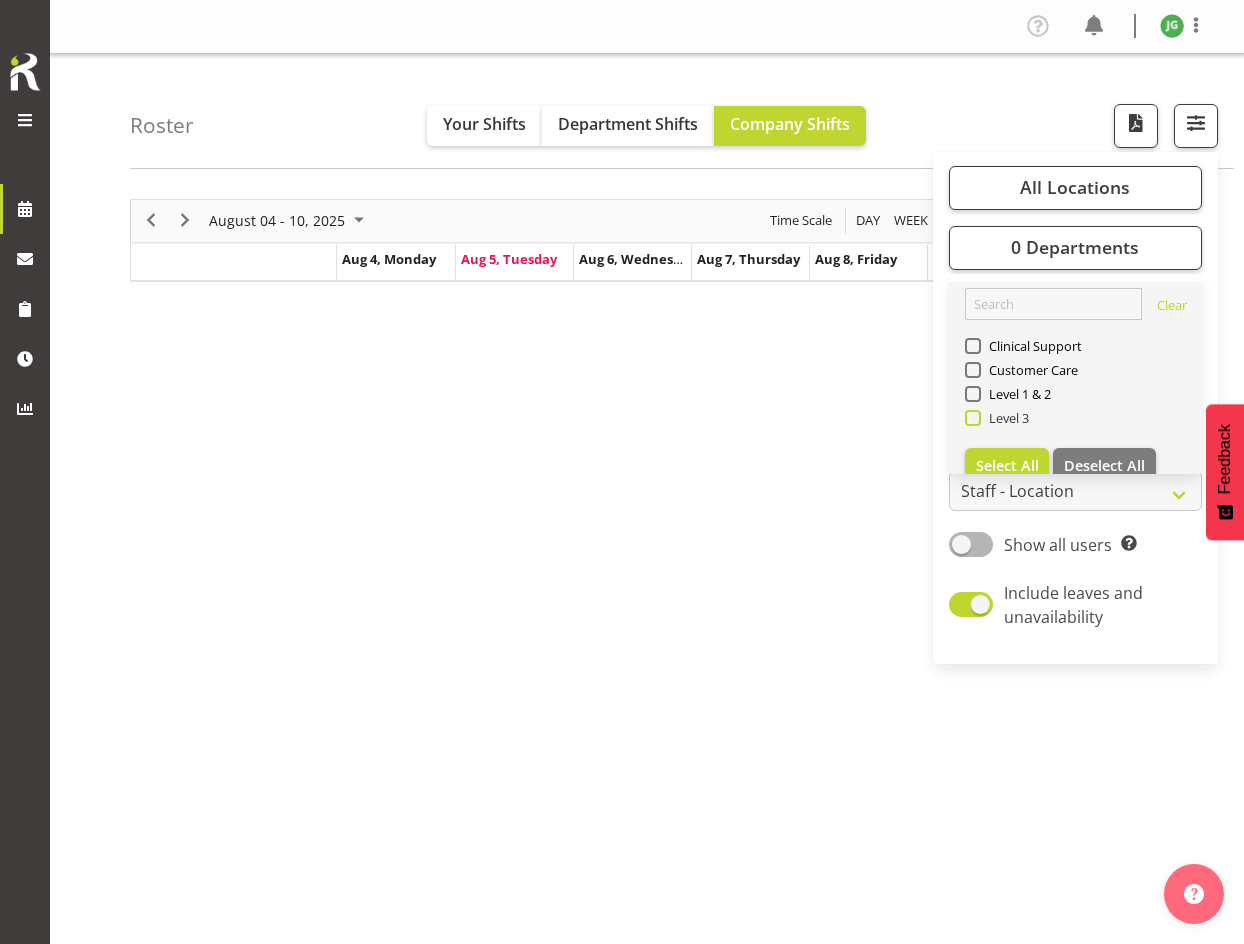 click at bounding box center [973, 418] 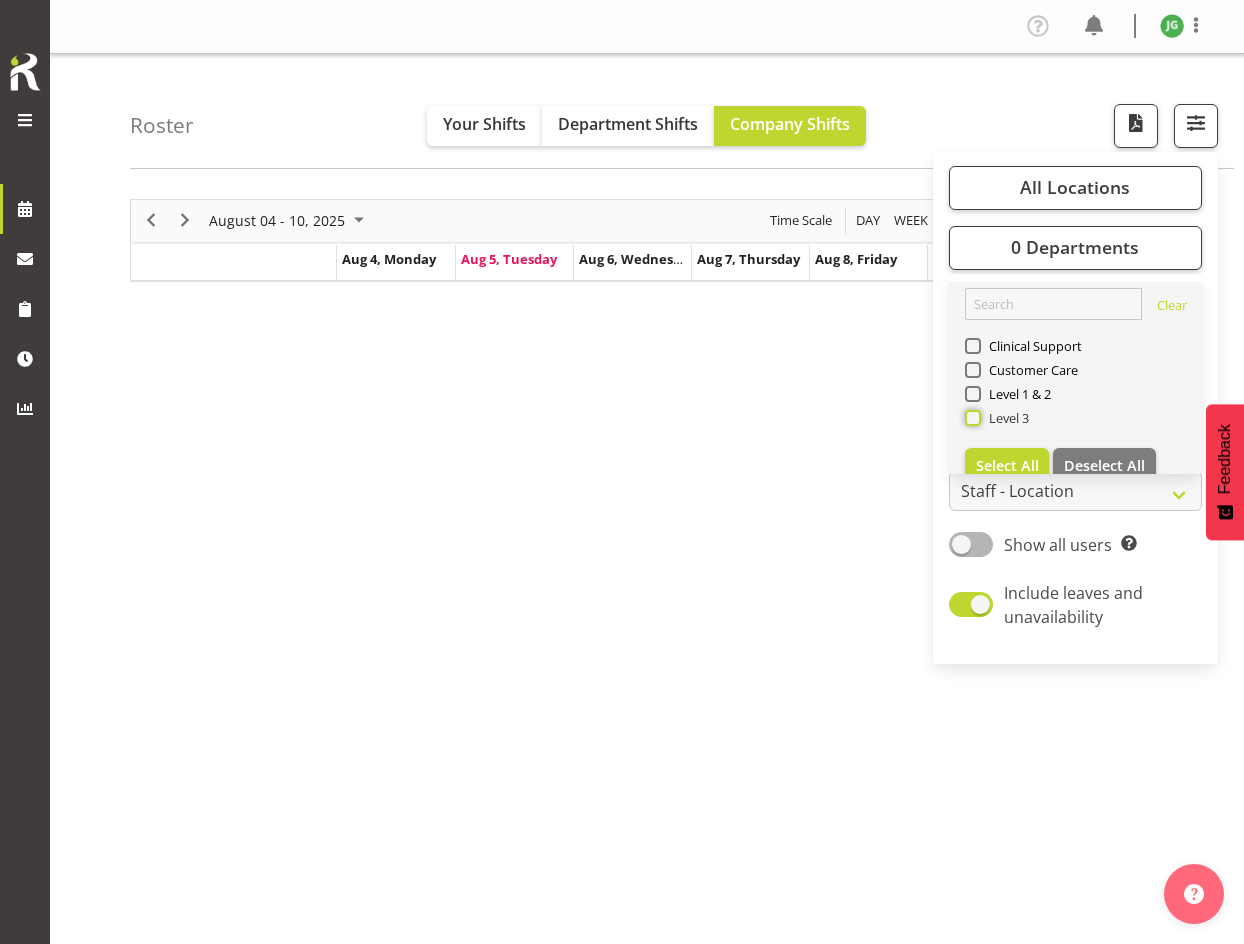 click on "Level 3" at bounding box center (971, 417) 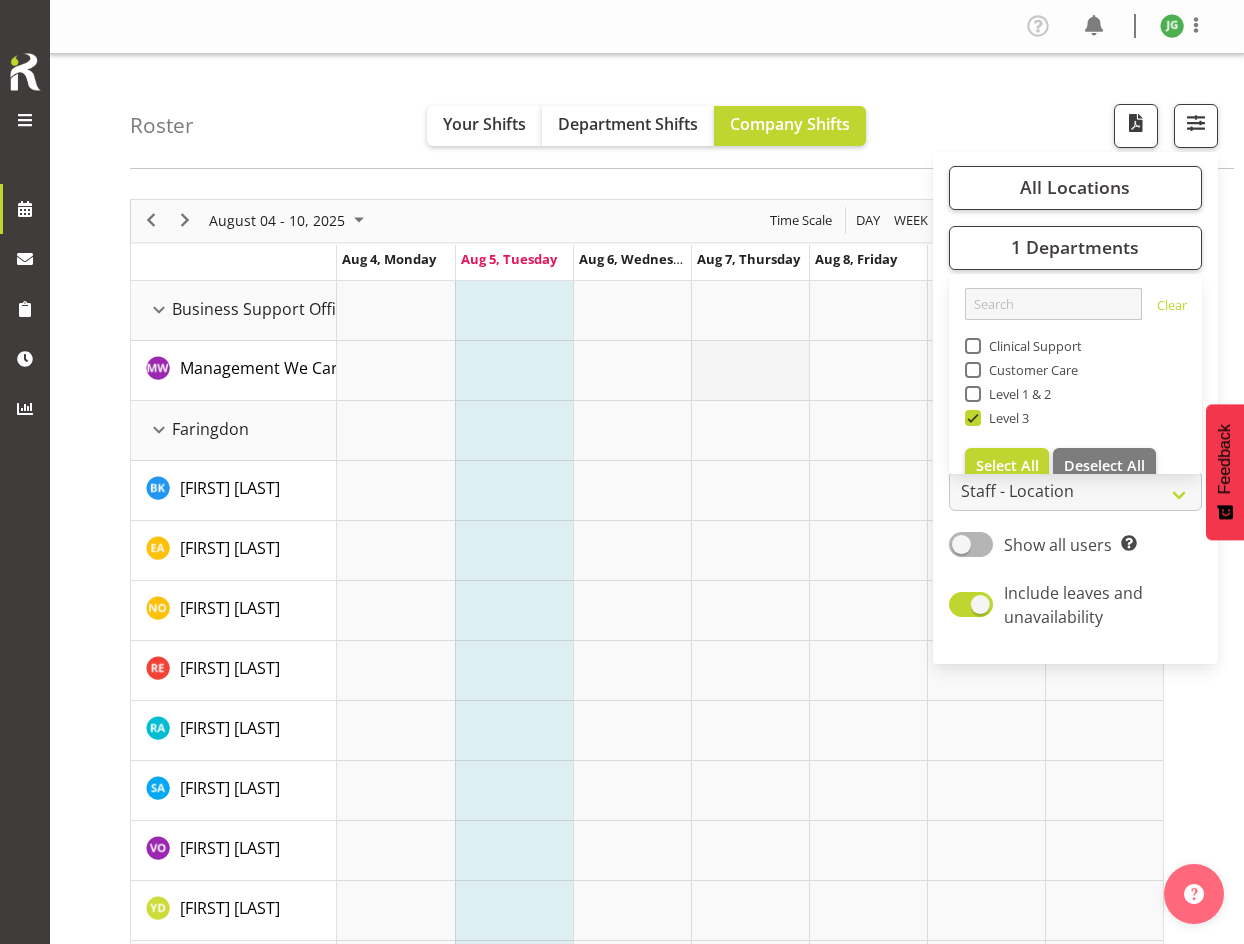 click at bounding box center (750, 371) 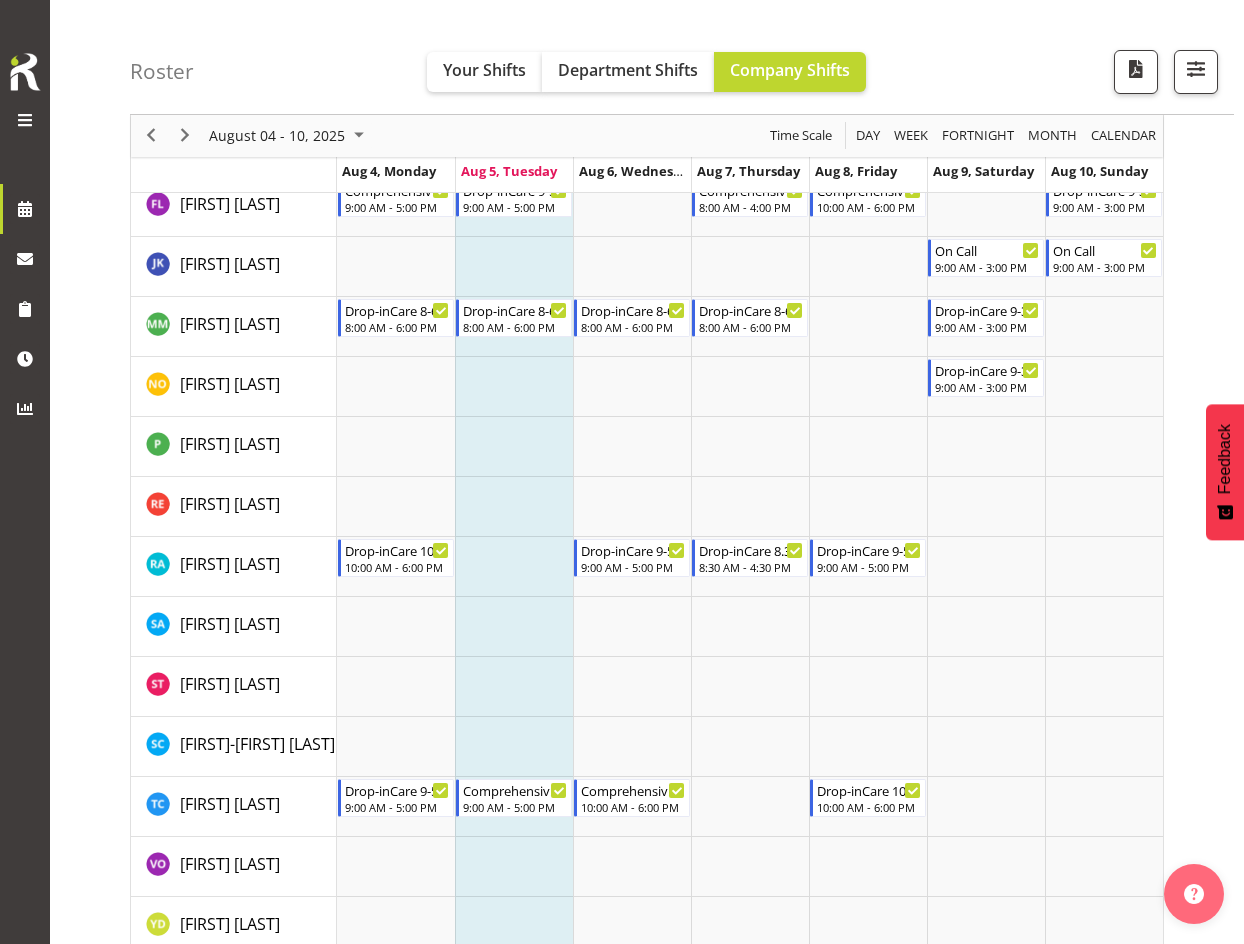 scroll, scrollTop: 2572, scrollLeft: 0, axis: vertical 